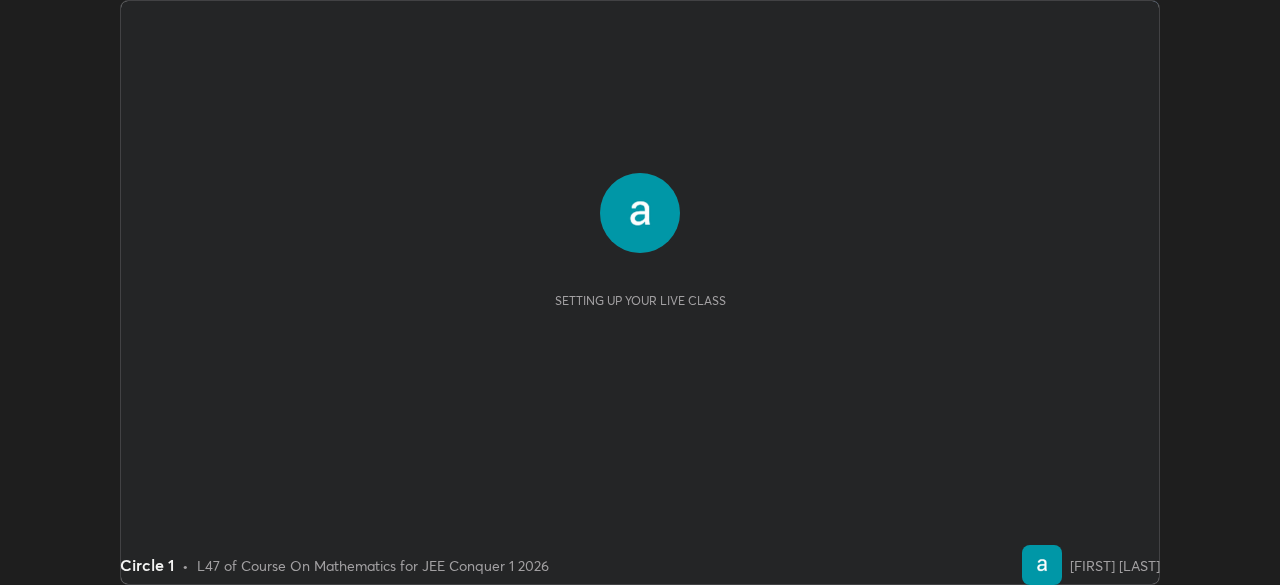 scroll, scrollTop: 0, scrollLeft: 0, axis: both 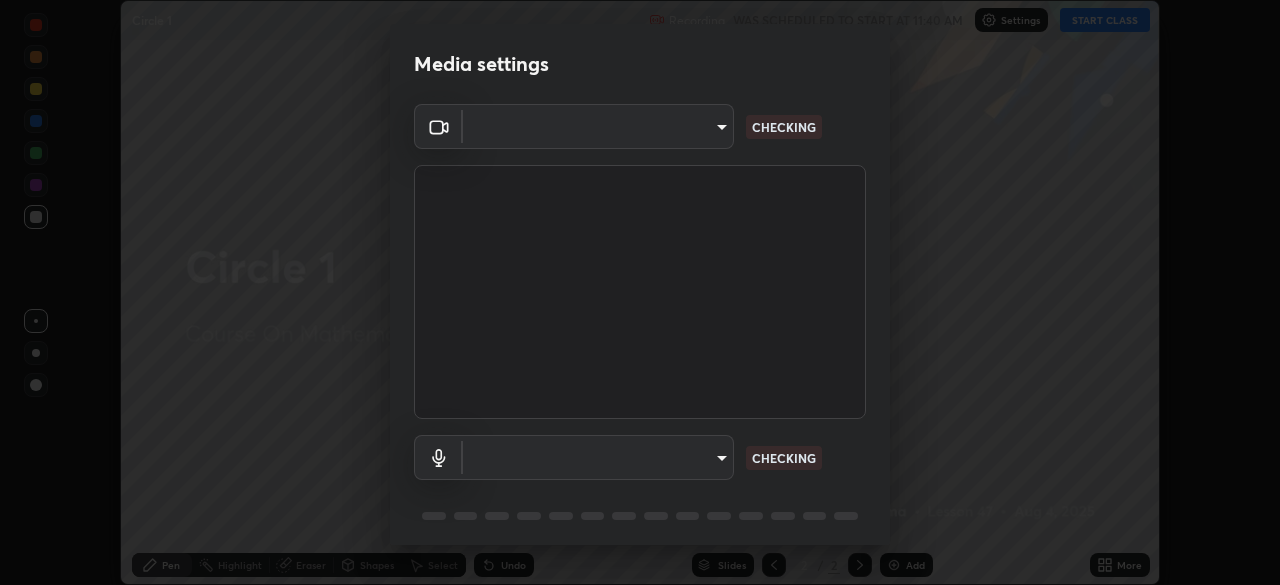 type on "14b787caa3234b54c591ffd1cb0d0a7c9d8495057a62f752d7397f13ea7eb8b5" 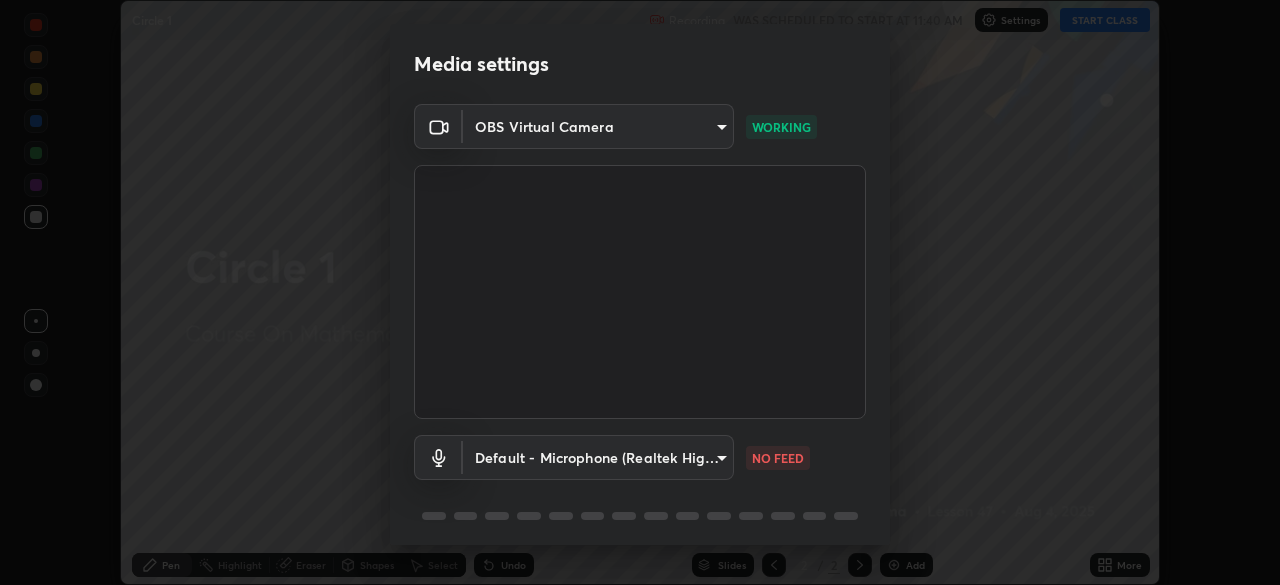 scroll, scrollTop: 71, scrollLeft: 0, axis: vertical 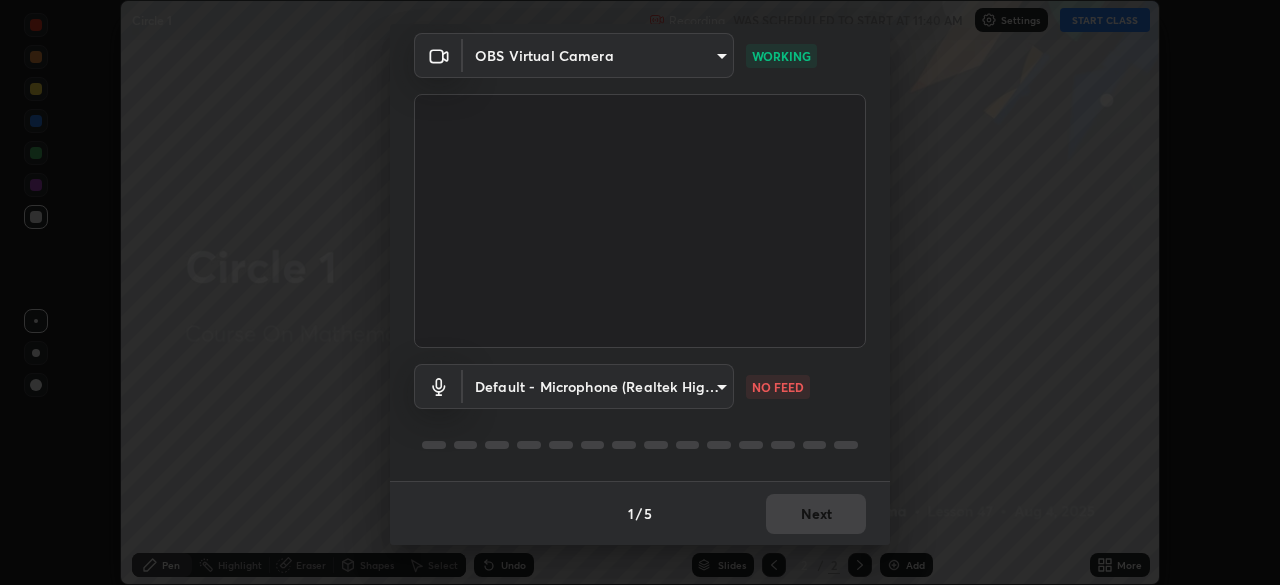 click on "Erase all Circle 1 Recording WAS SCHEDULED TO START AT  [TIME] Settings START CLASS Setting up your live class Circle 1 • L47 of Course On Mathematics for JEE Conquer 1 2026 [FIRST] [LAST] Pen Highlight Eraser Shapes Select Undo Slides 2 / 2 Add More No doubts shared Encourage your learners to ask a doubt for better clarity Report an issue Reason for reporting Buffering Chat not working Audio - Video sync issue Educator video quality low ​ Attach an image Report Media settings OBS Virtual Camera [ID] WORKING Default - Microphone (Realtek High Definition Audio) default NO FEED 1 / 5 Next" at bounding box center (640, 292) 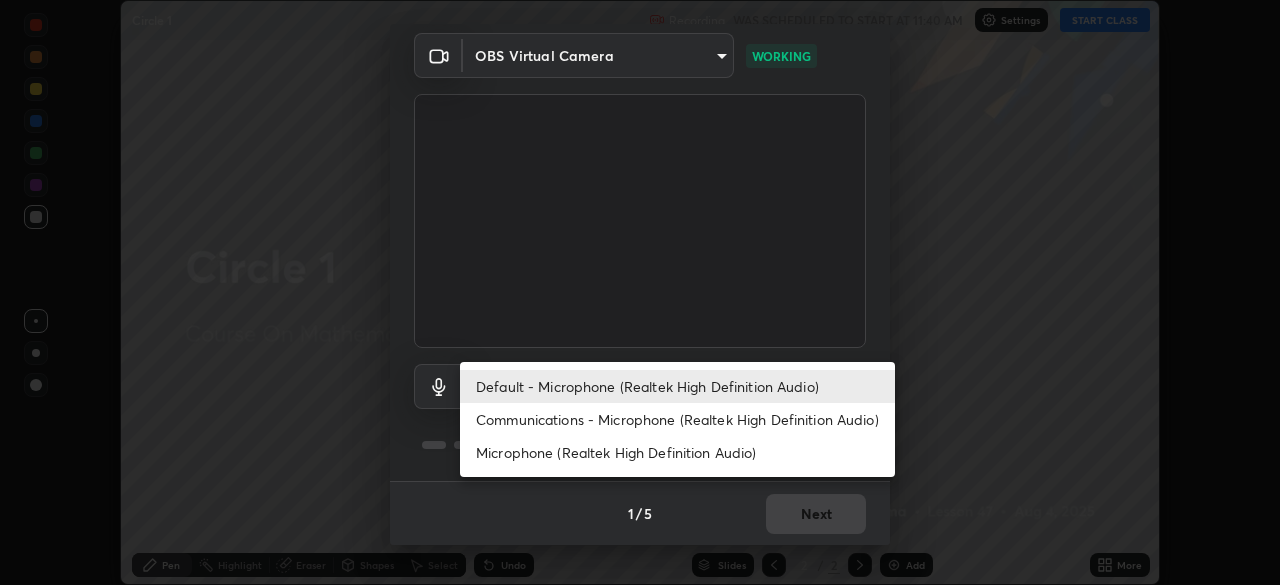 click on "Communications - Microphone (Realtek High Definition Audio)" at bounding box center [677, 419] 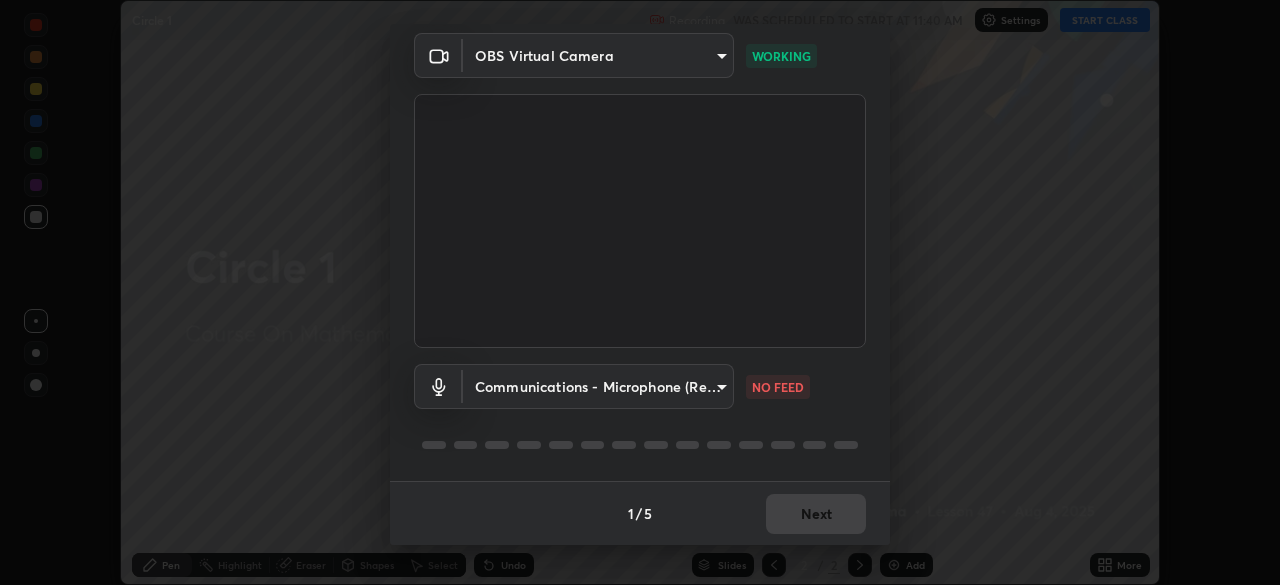 type on "communications" 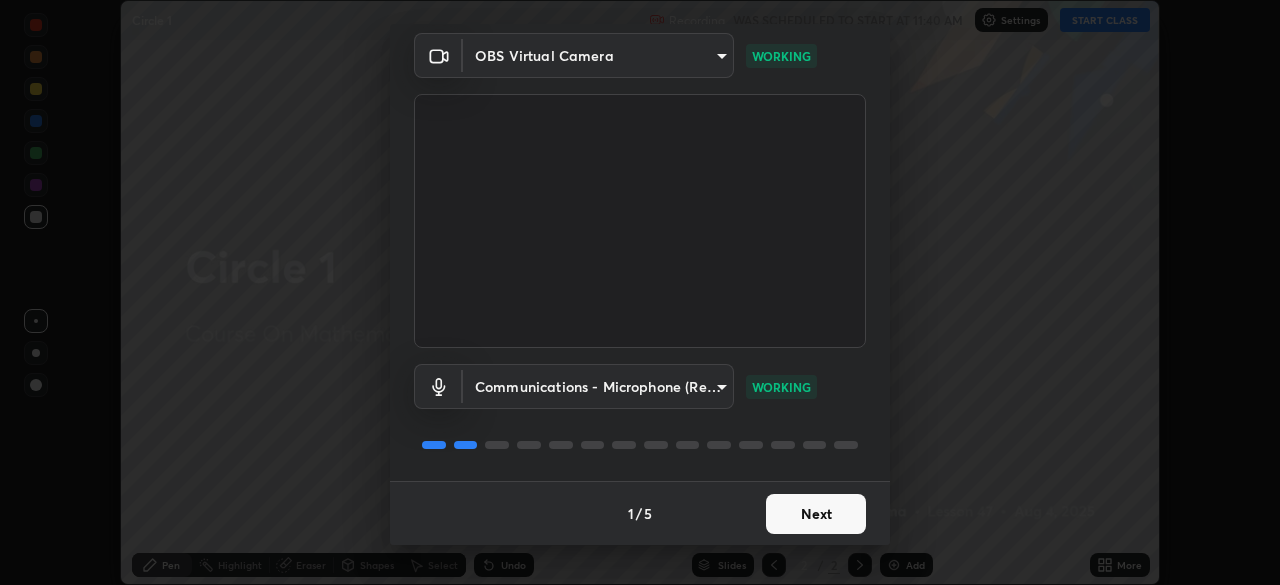 click on "Next" at bounding box center (816, 514) 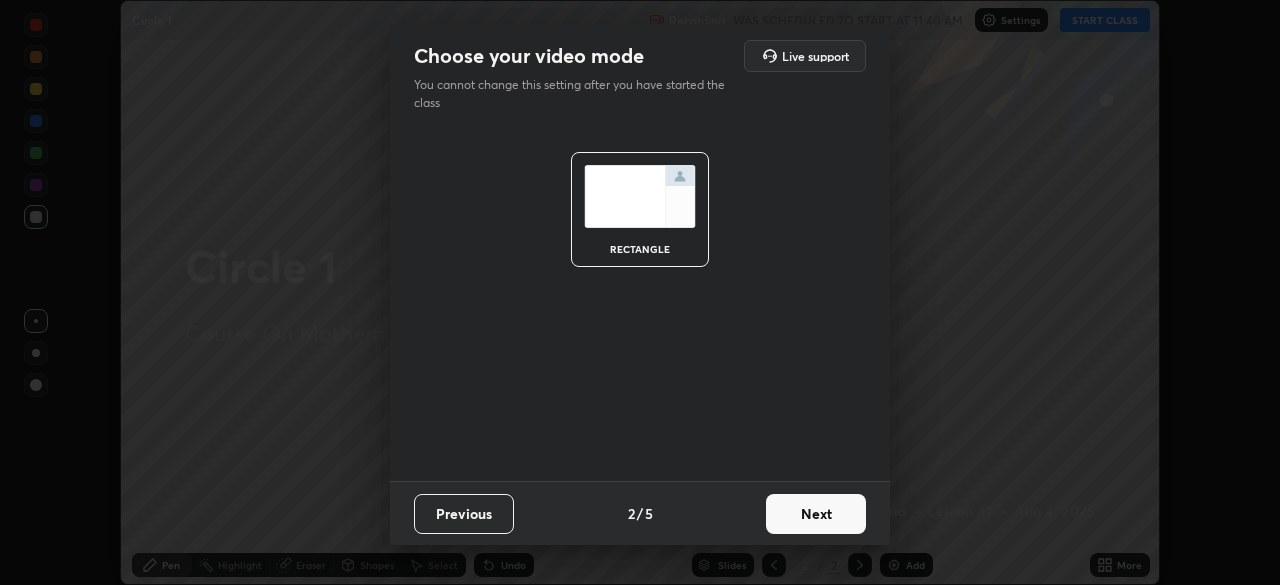 scroll, scrollTop: 0, scrollLeft: 0, axis: both 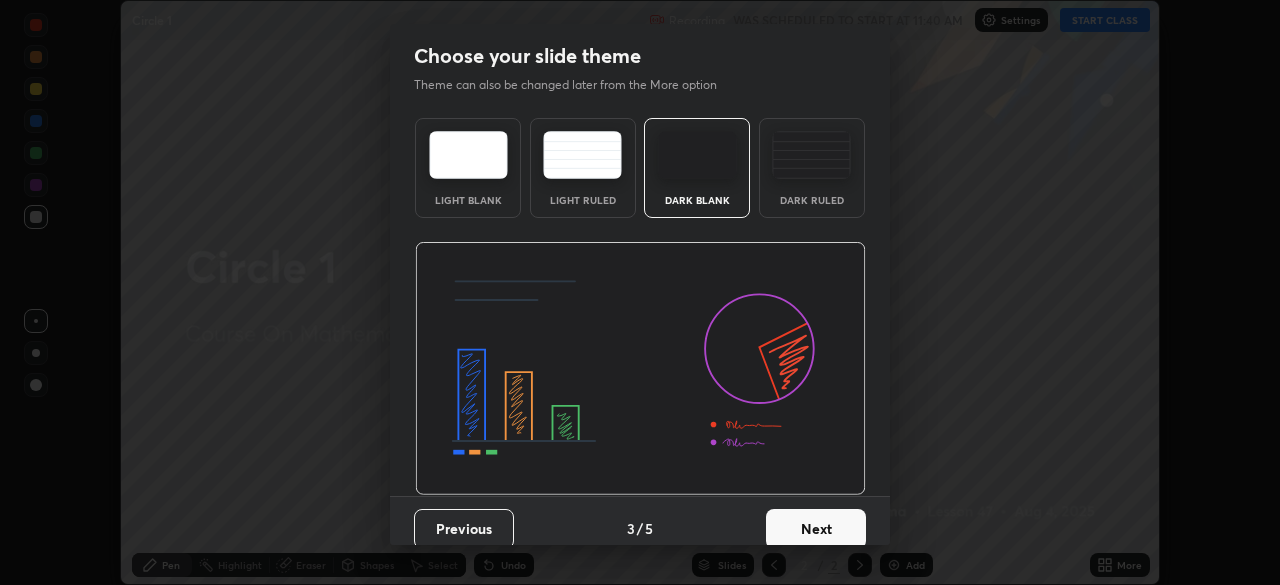 click on "Next" at bounding box center (816, 529) 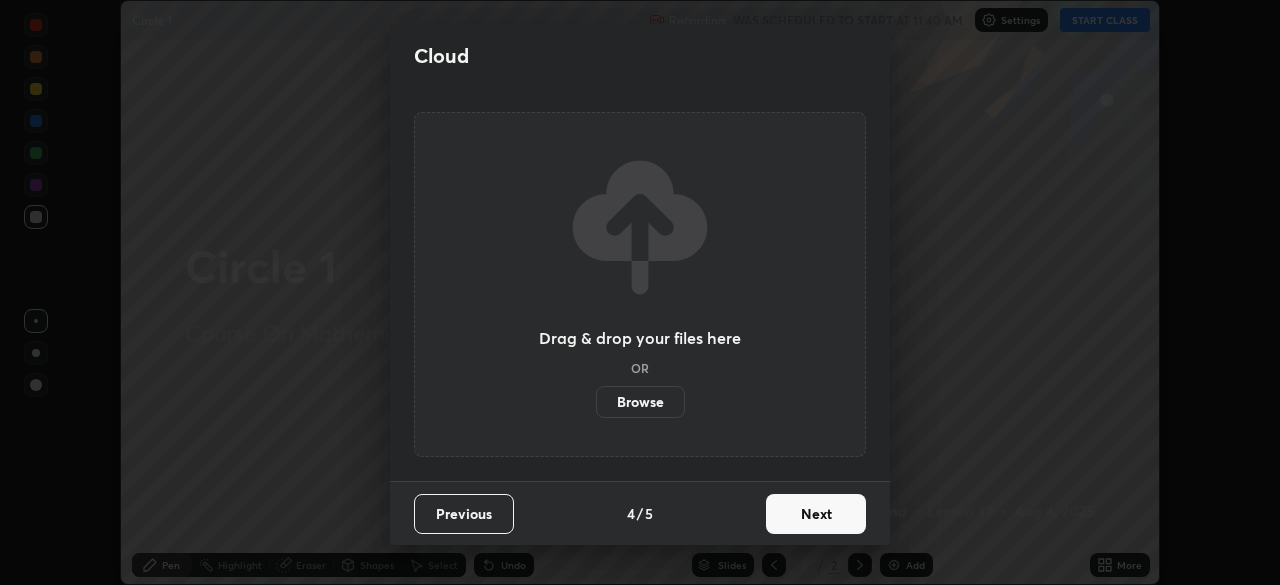 click on "Next" at bounding box center [816, 514] 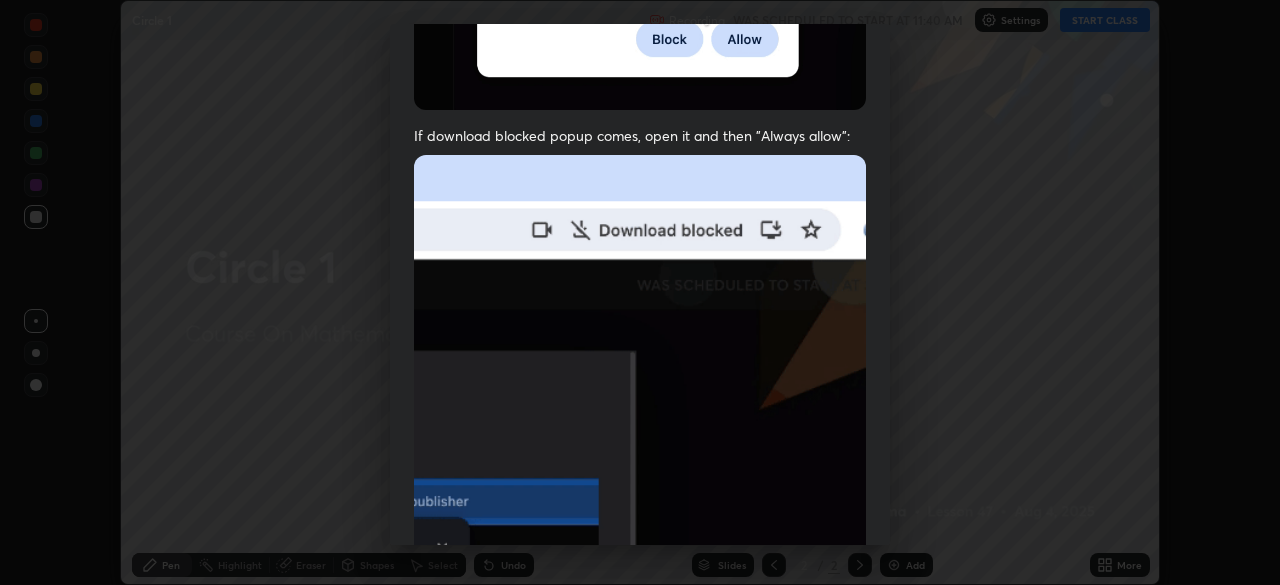 click at bounding box center [640, 373] 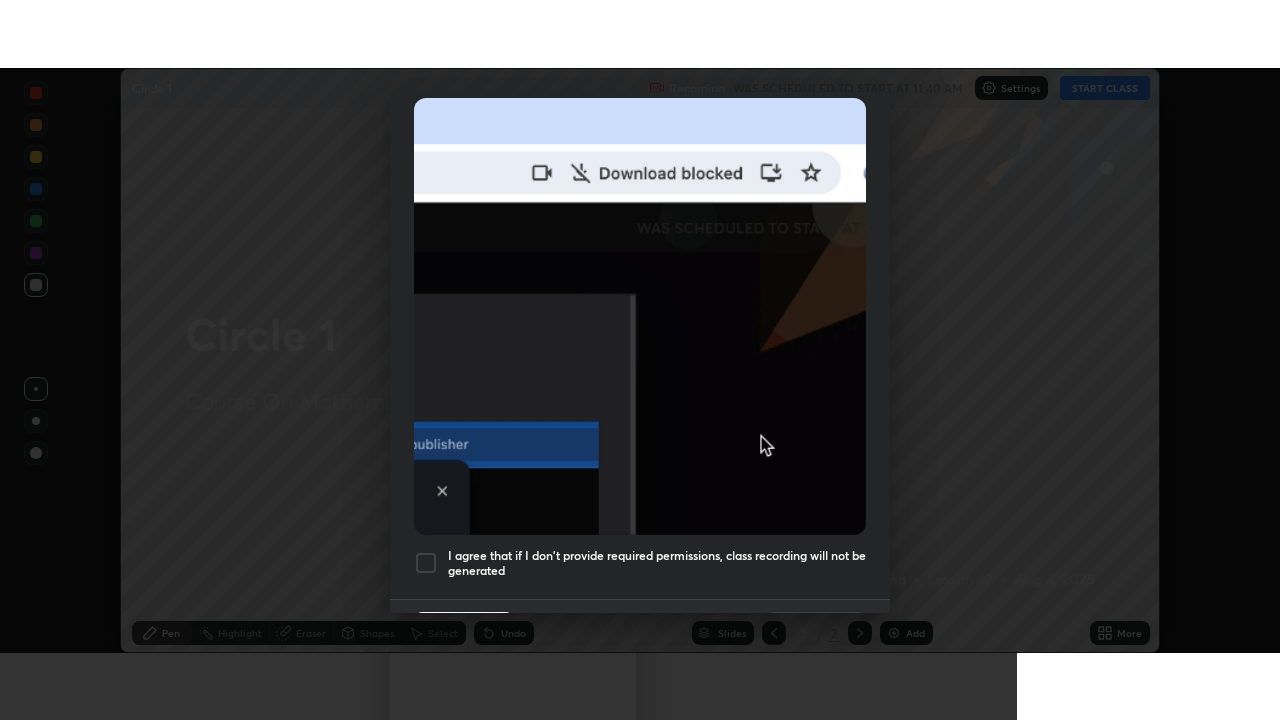 scroll, scrollTop: 479, scrollLeft: 0, axis: vertical 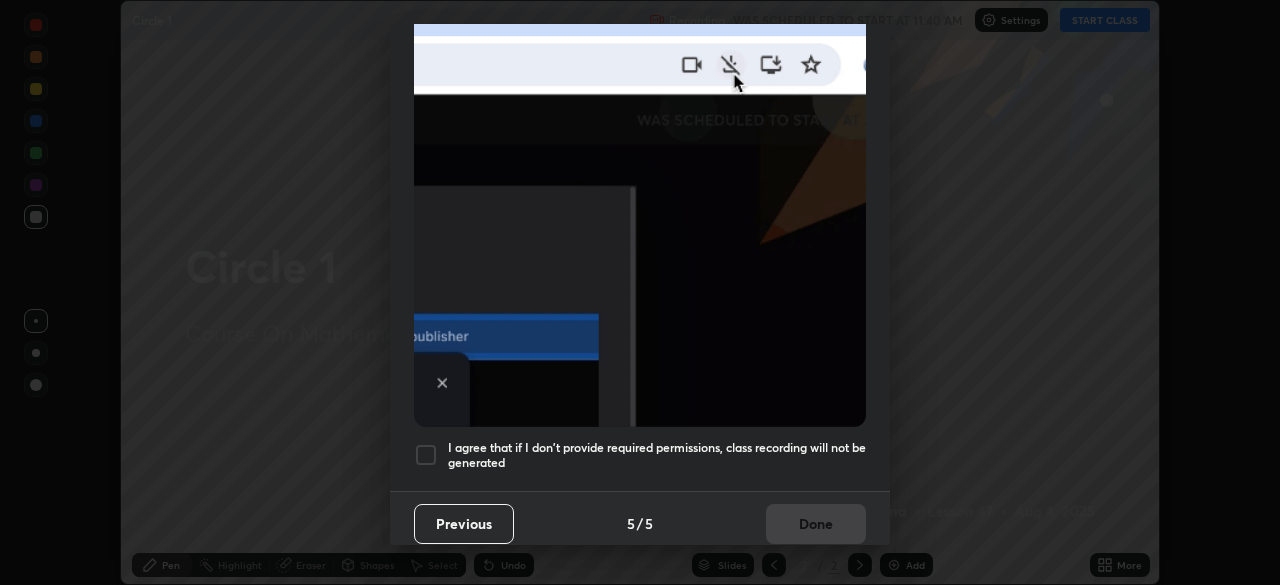 click at bounding box center (426, 455) 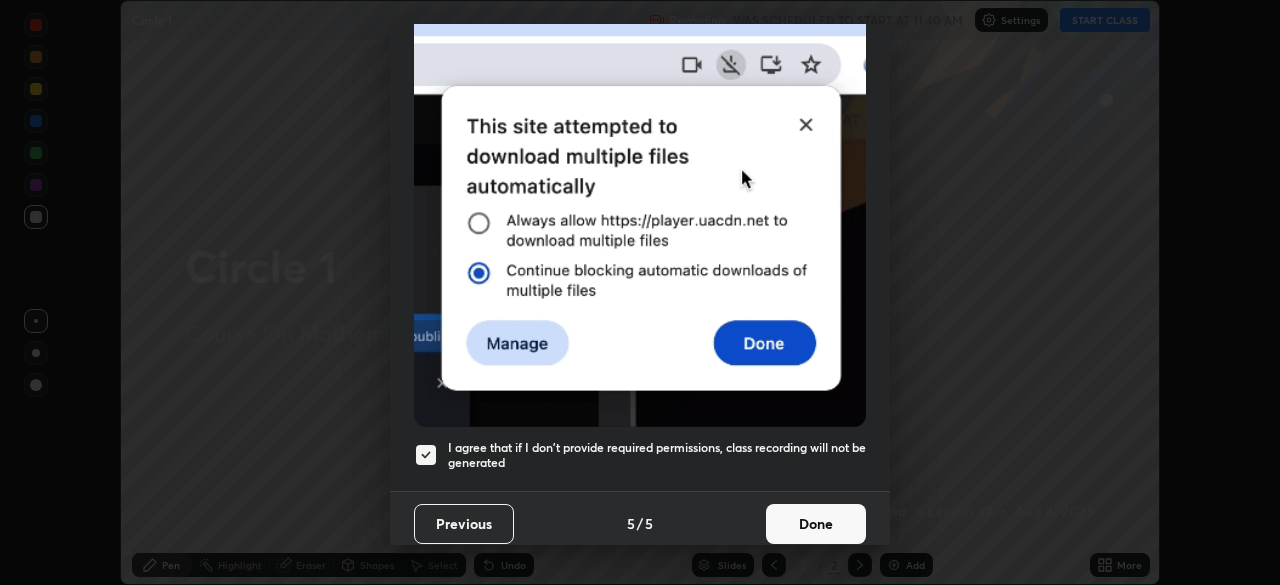 click on "Done" at bounding box center [816, 524] 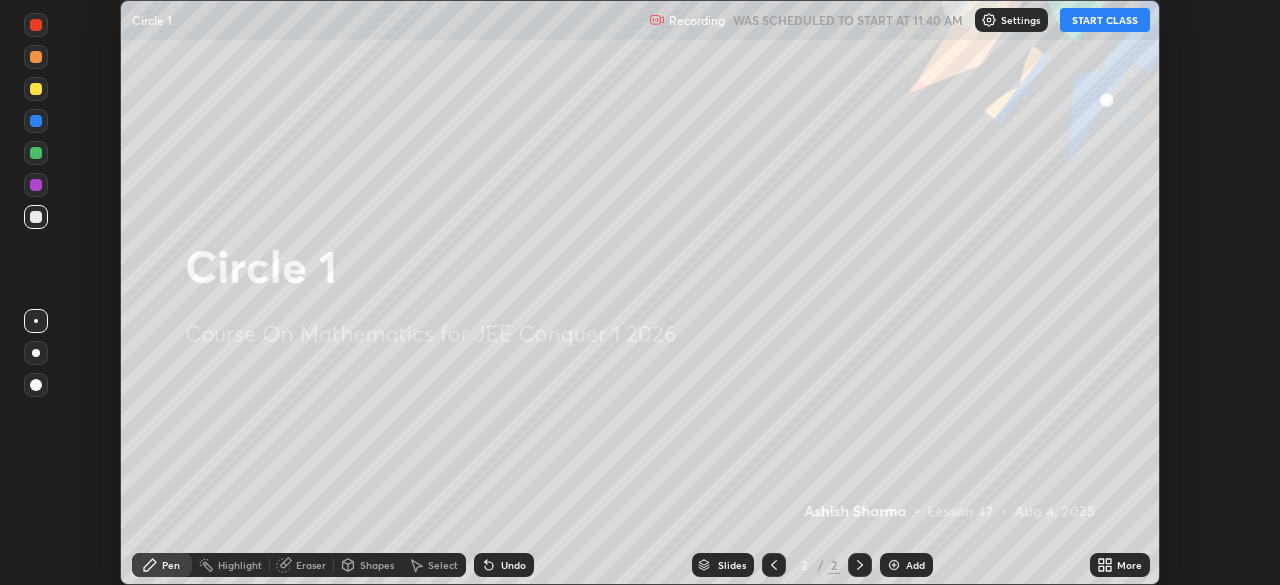 click on "START CLASS" at bounding box center [1105, 20] 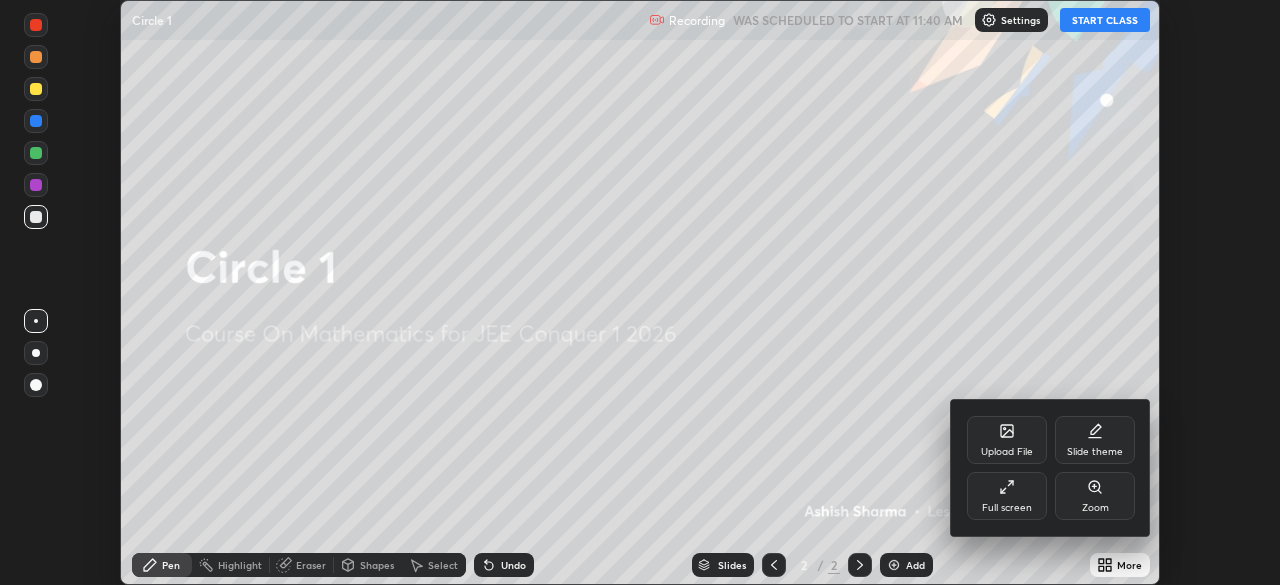 click on "Full screen" at bounding box center (1007, 496) 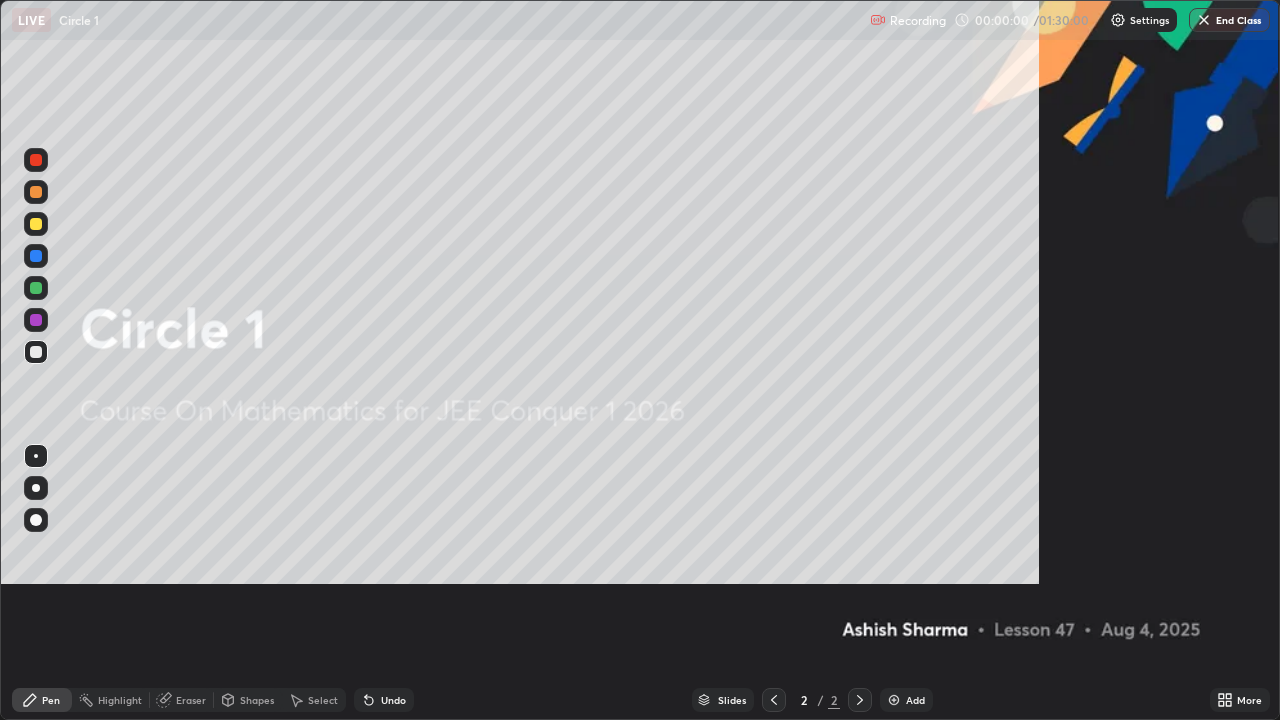 scroll, scrollTop: 99280, scrollLeft: 98720, axis: both 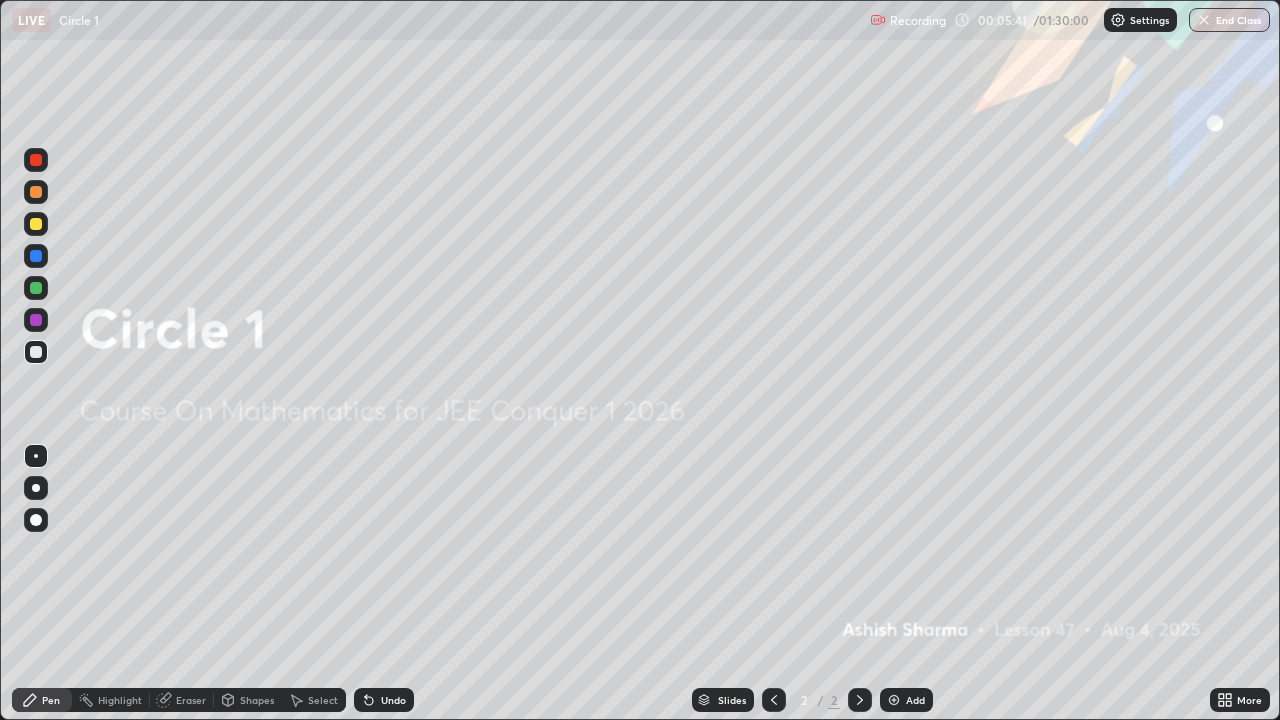 click on "Undo" at bounding box center (393, 700) 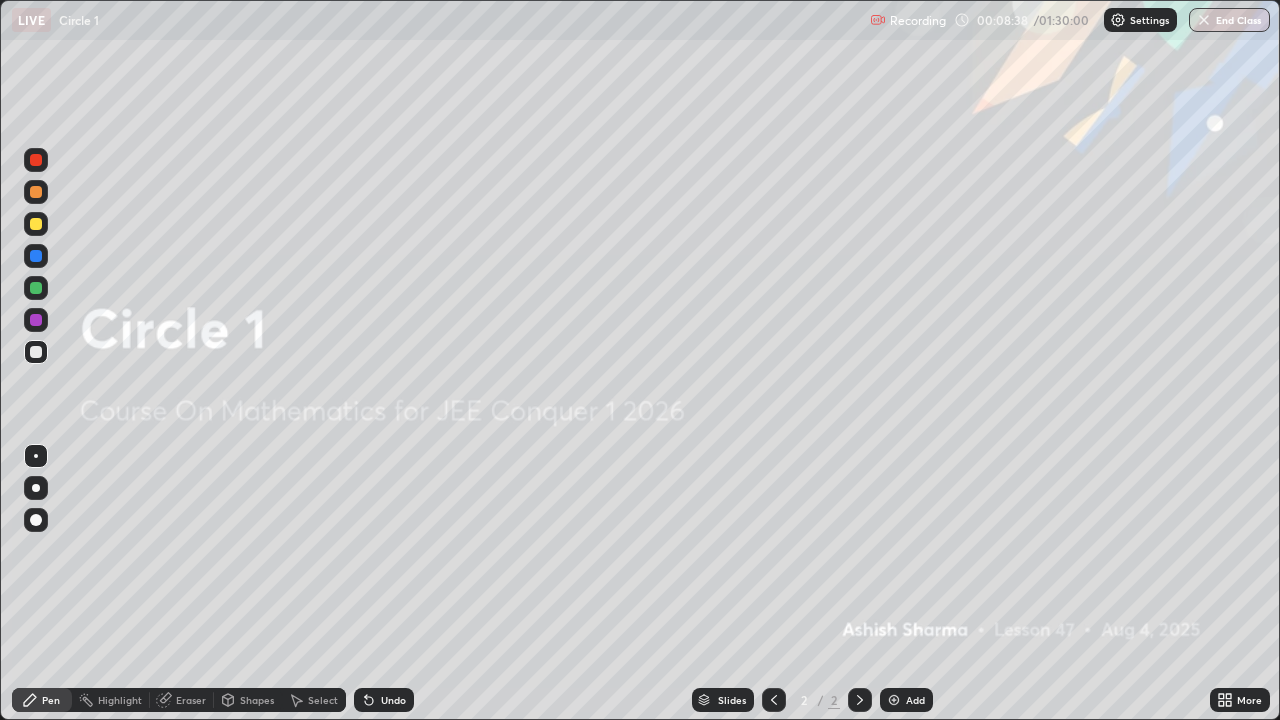 click on "Add" at bounding box center (915, 700) 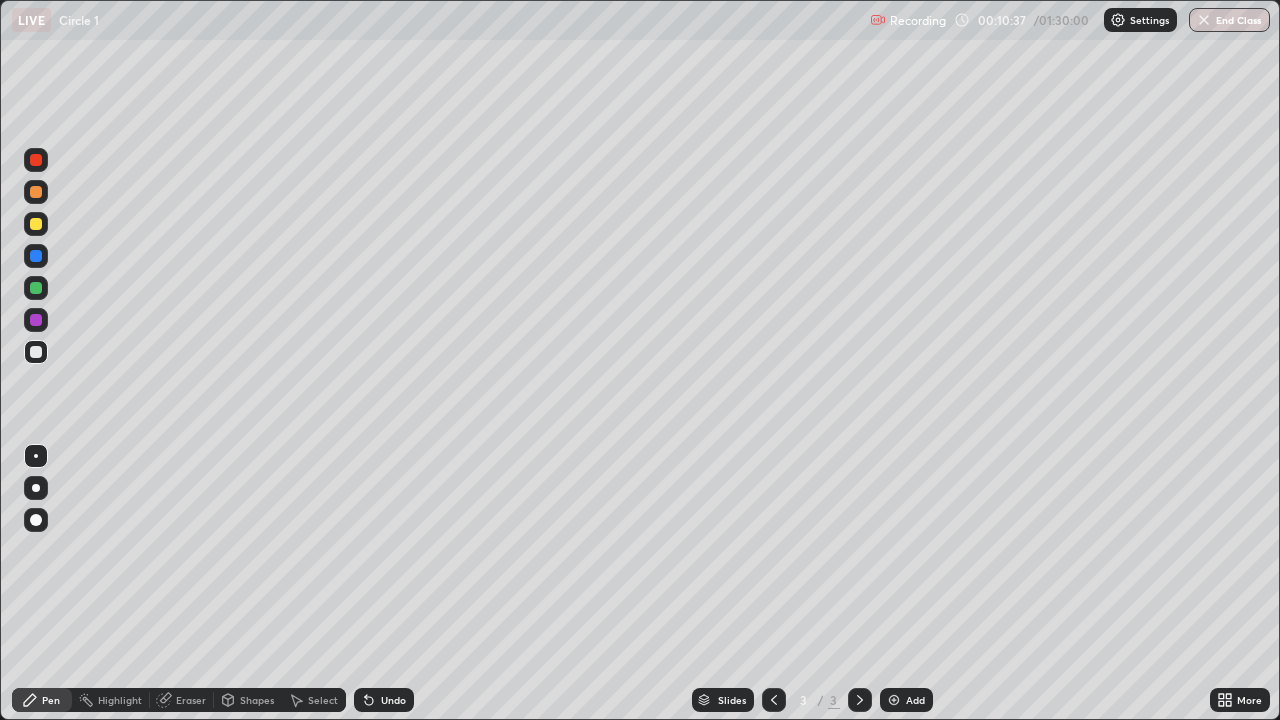 click on "Add" at bounding box center (915, 700) 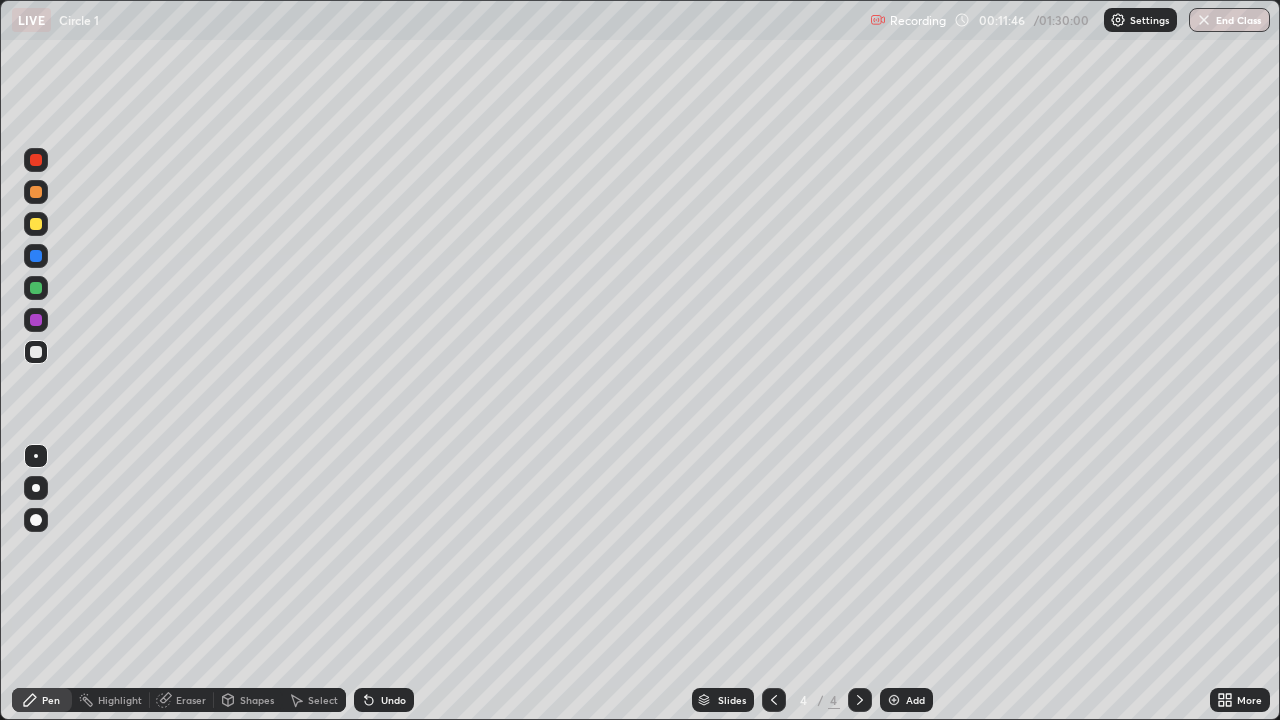 click on "Undo" at bounding box center [384, 700] 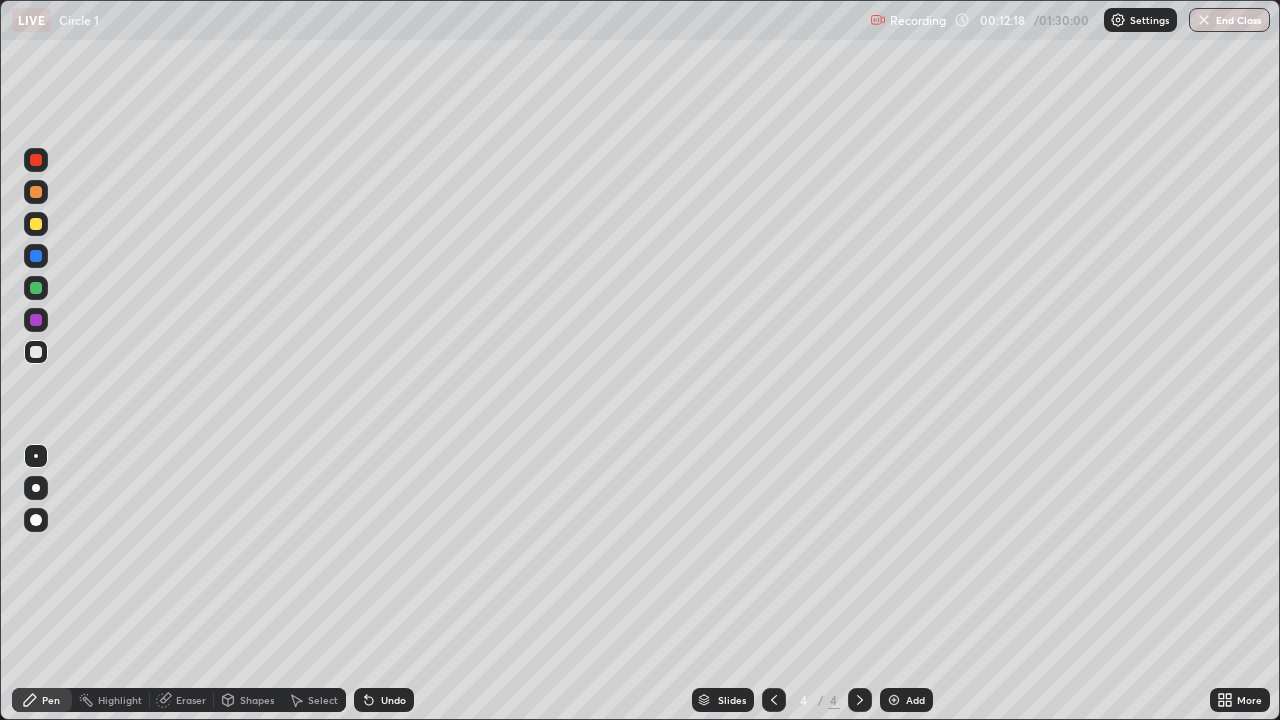click at bounding box center (36, 288) 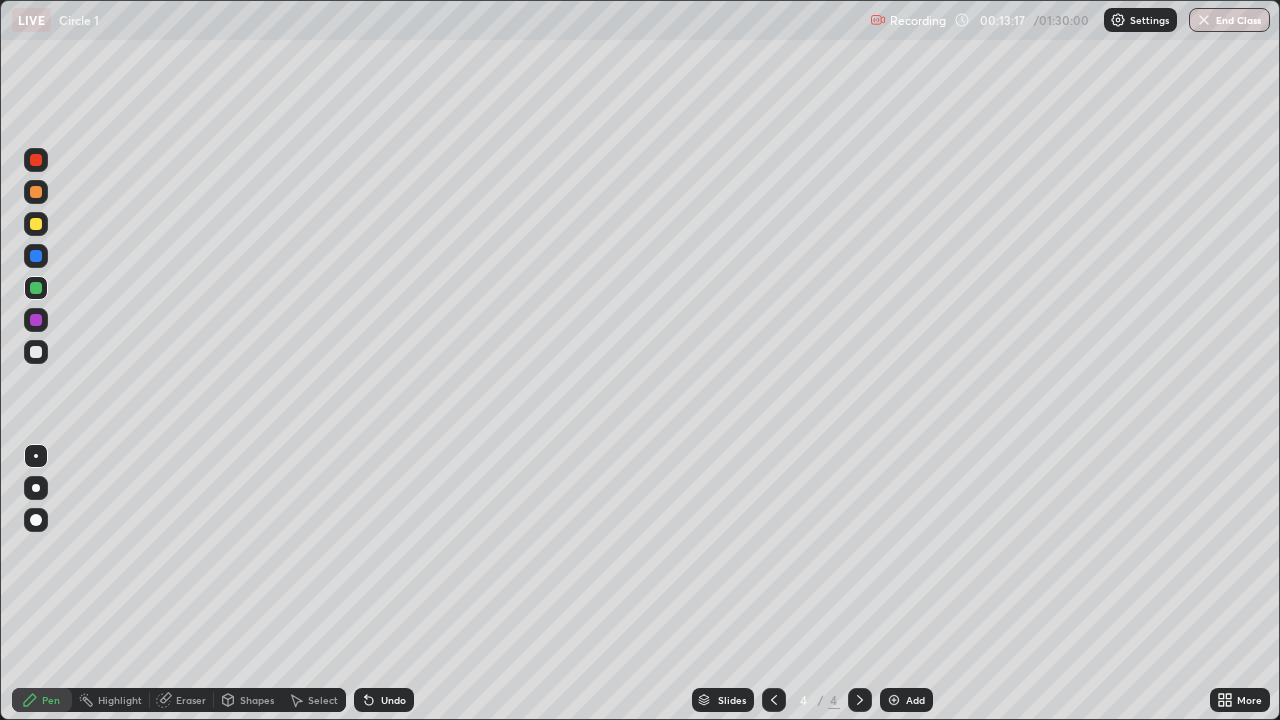 click on "Eraser" at bounding box center (191, 700) 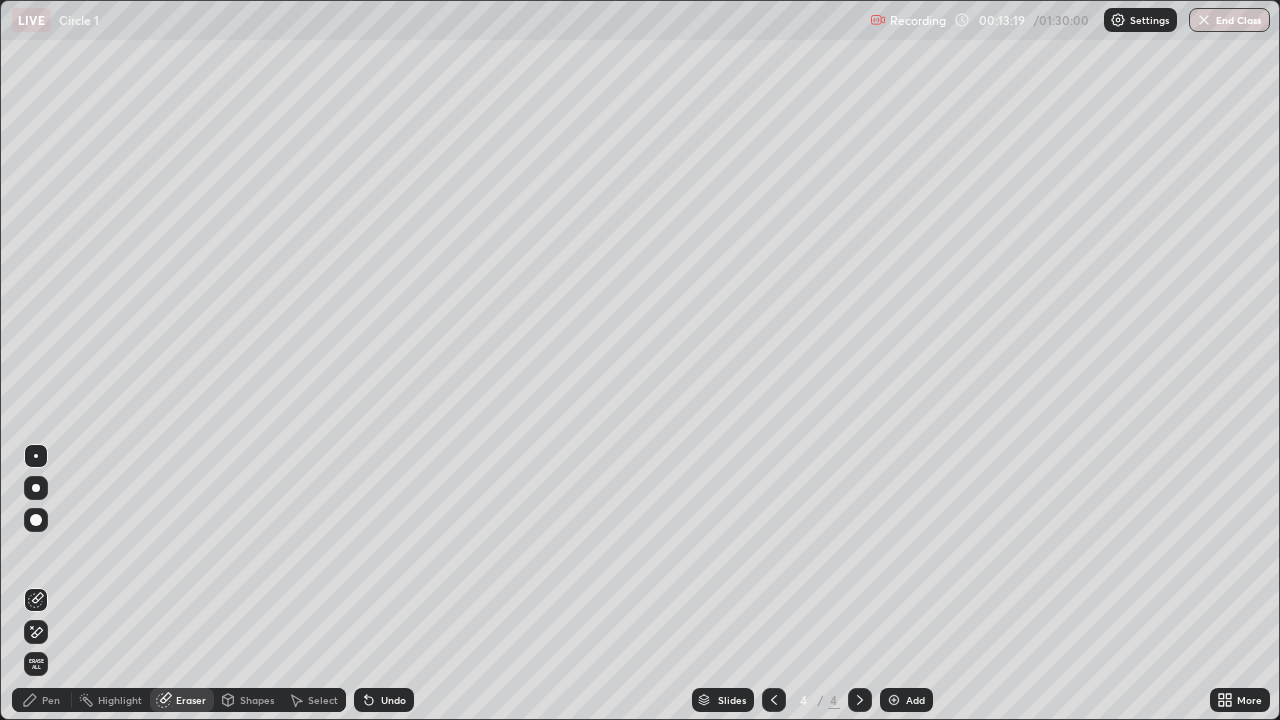 click on "Pen" at bounding box center (51, 700) 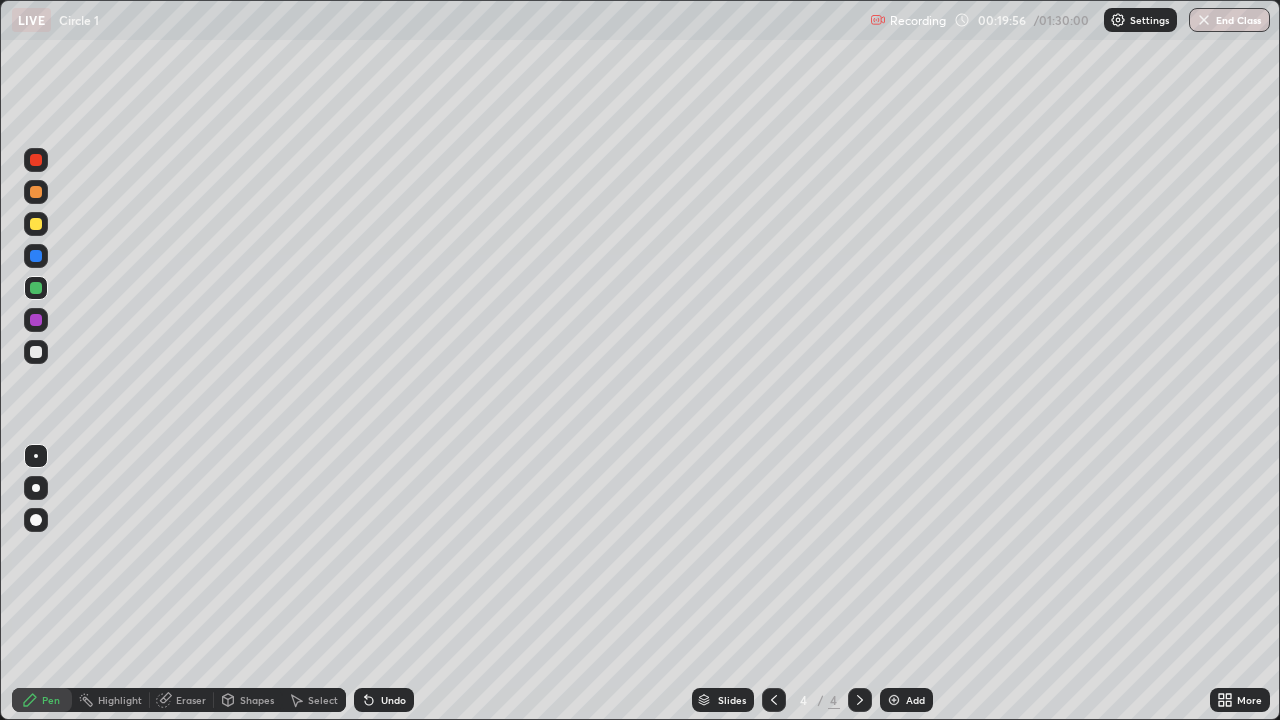 click on "Slides 4 / 4 Add" at bounding box center [812, 700] 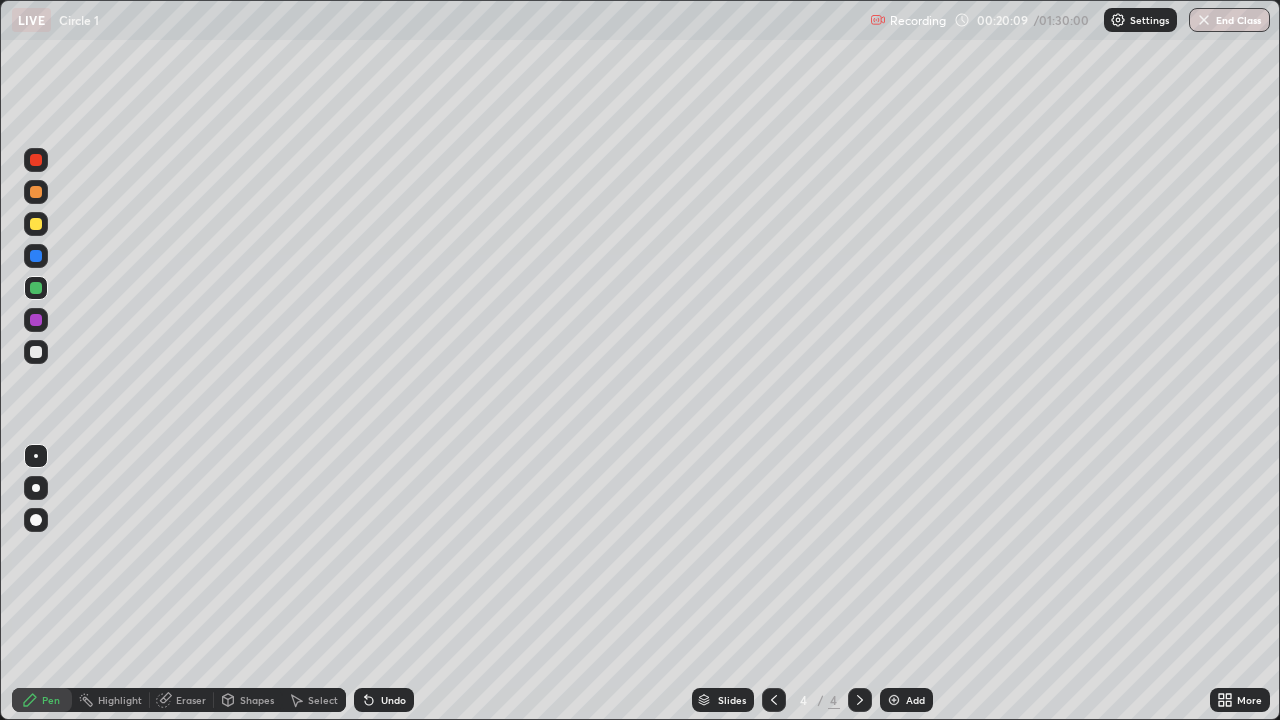 click on "Add" at bounding box center (915, 700) 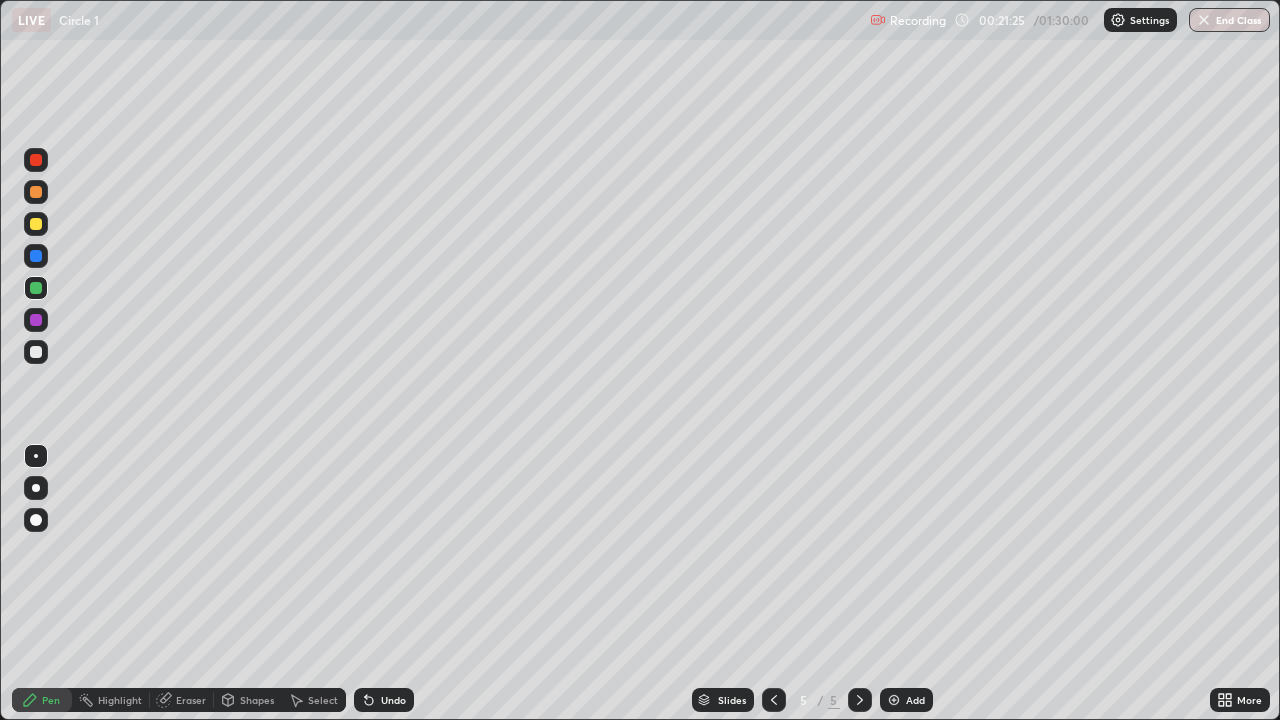 click on "Undo" at bounding box center (393, 700) 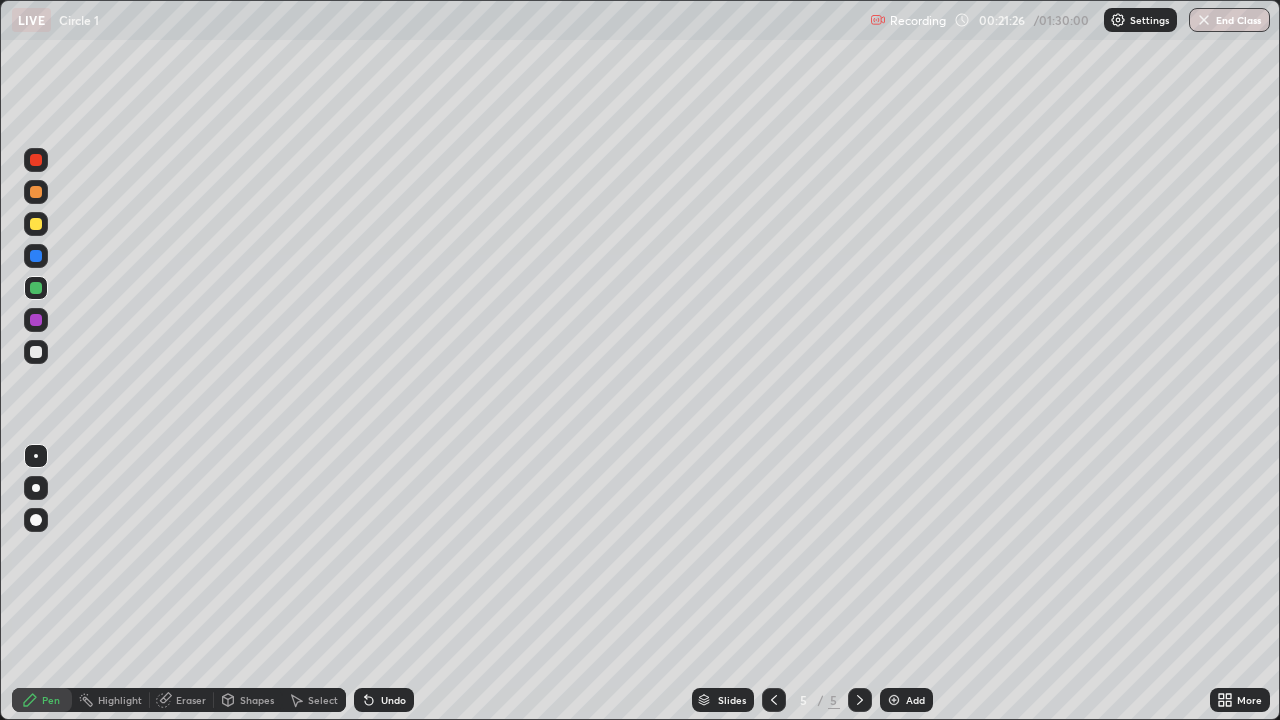 click on "Undo" at bounding box center [384, 700] 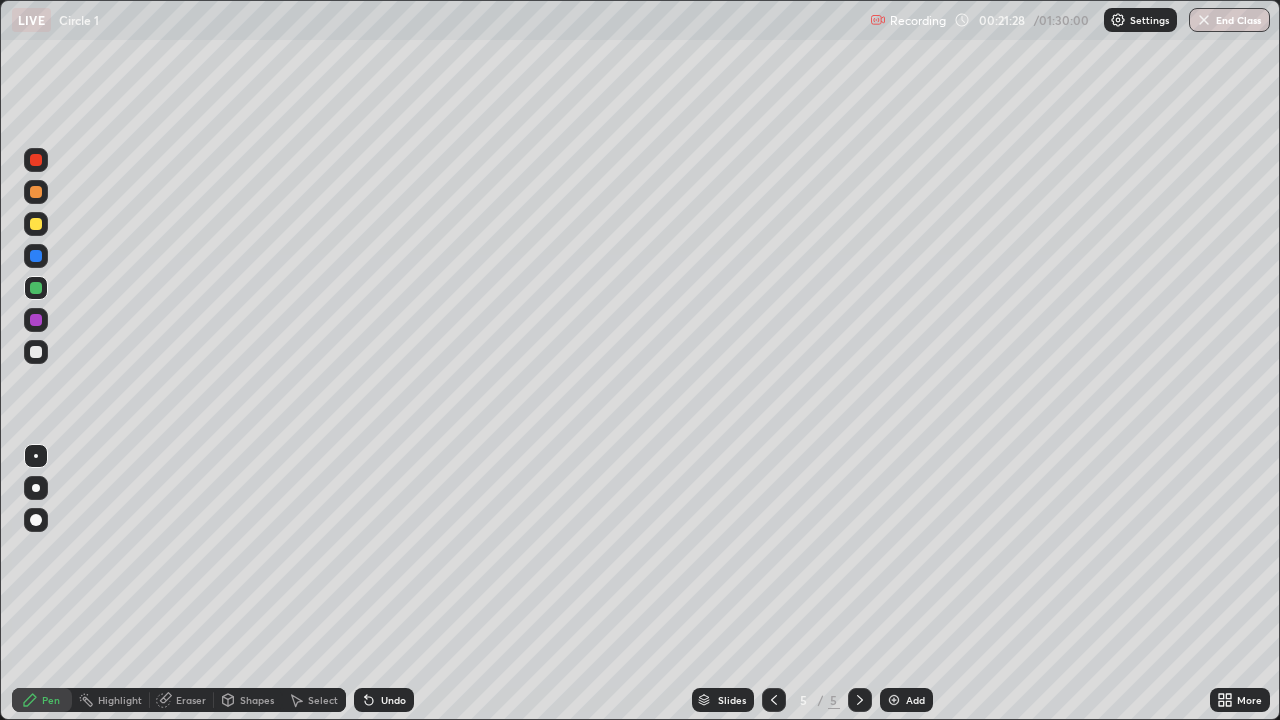 click on "Undo" at bounding box center (393, 700) 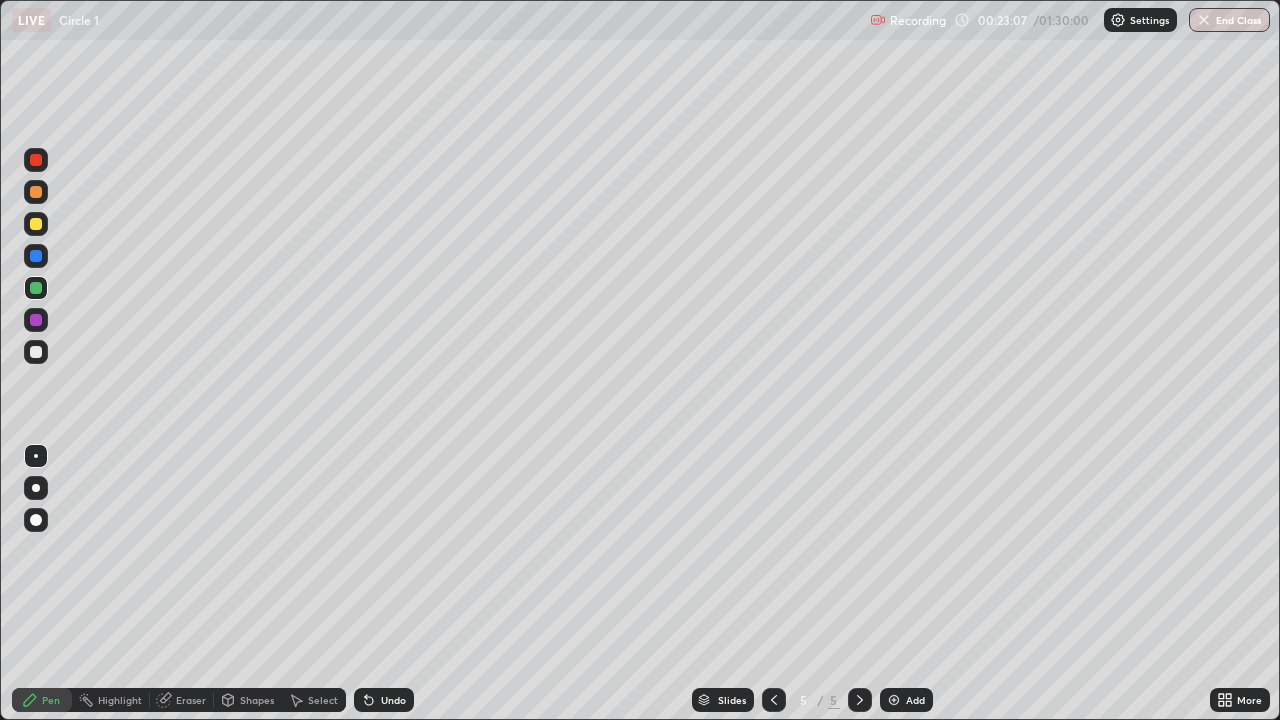 click 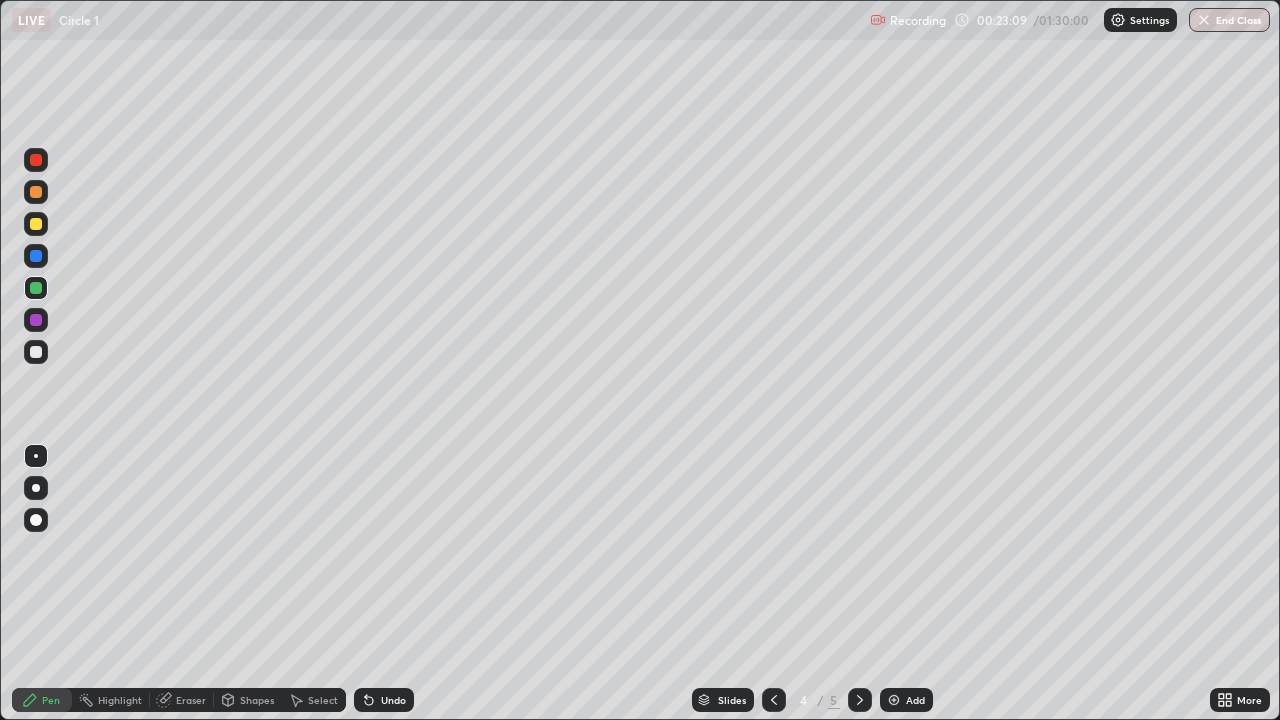 click at bounding box center (860, 700) 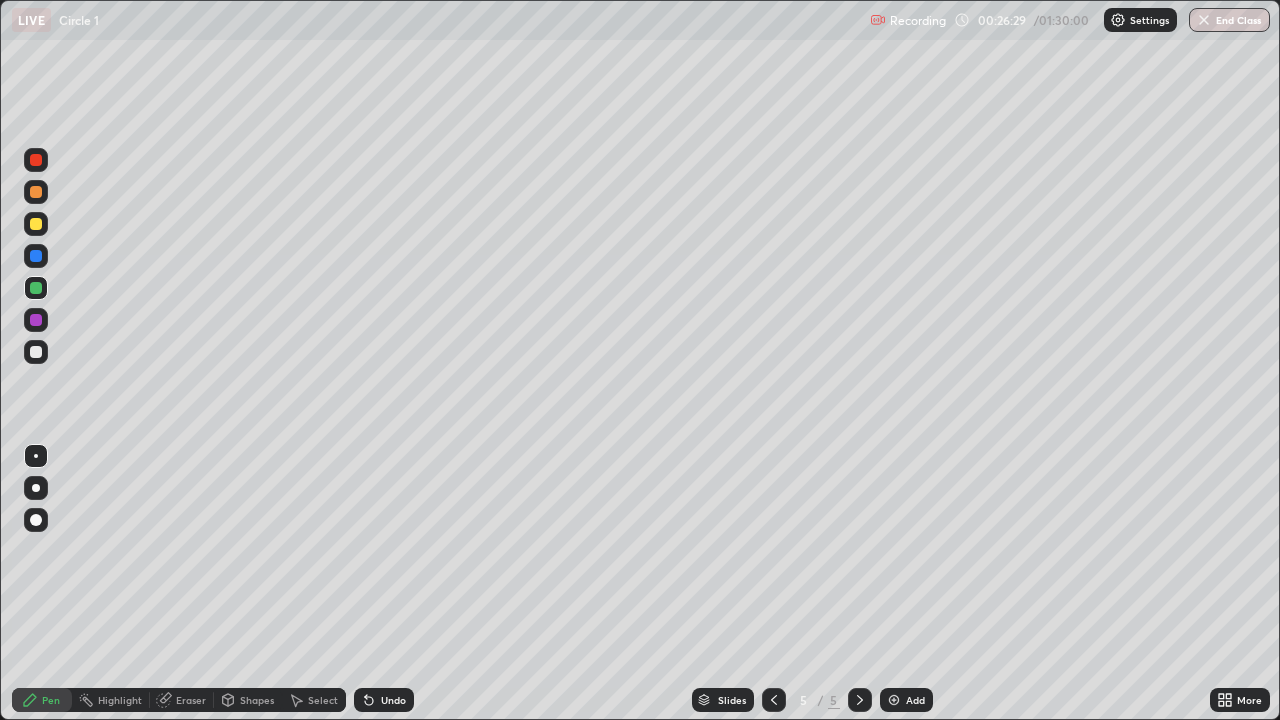 click at bounding box center (36, 224) 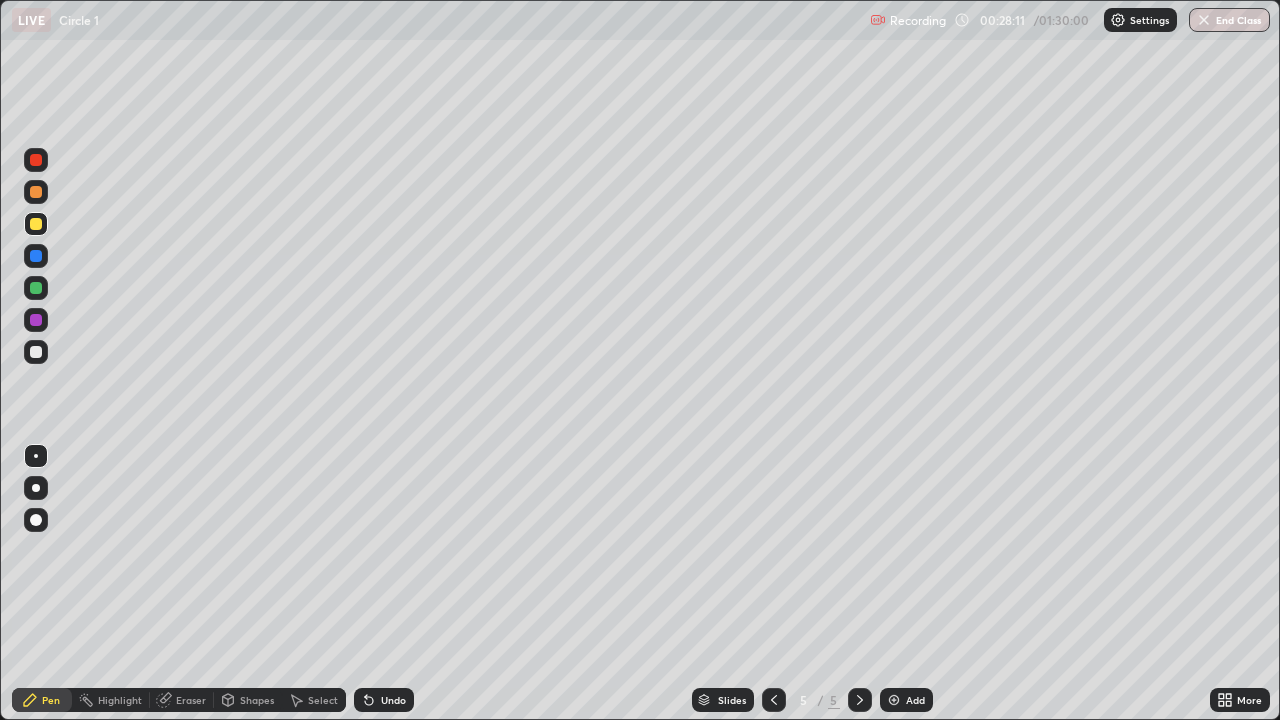 click 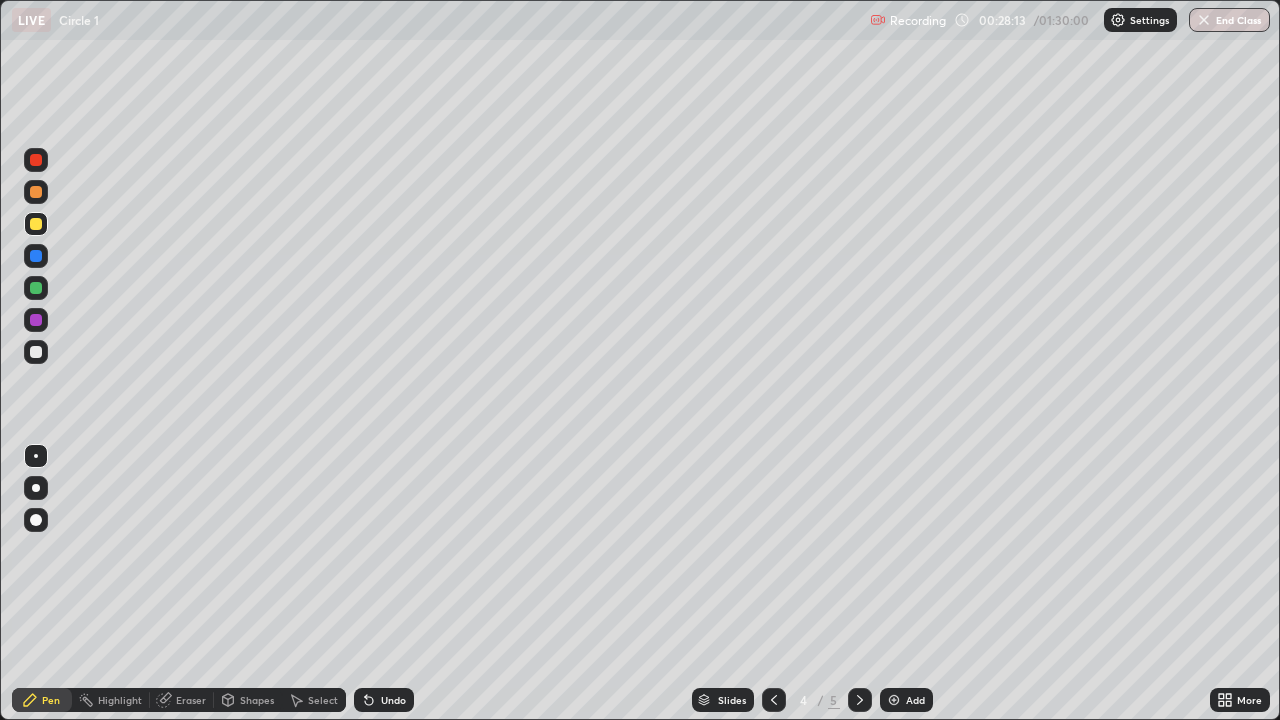 click at bounding box center (36, 352) 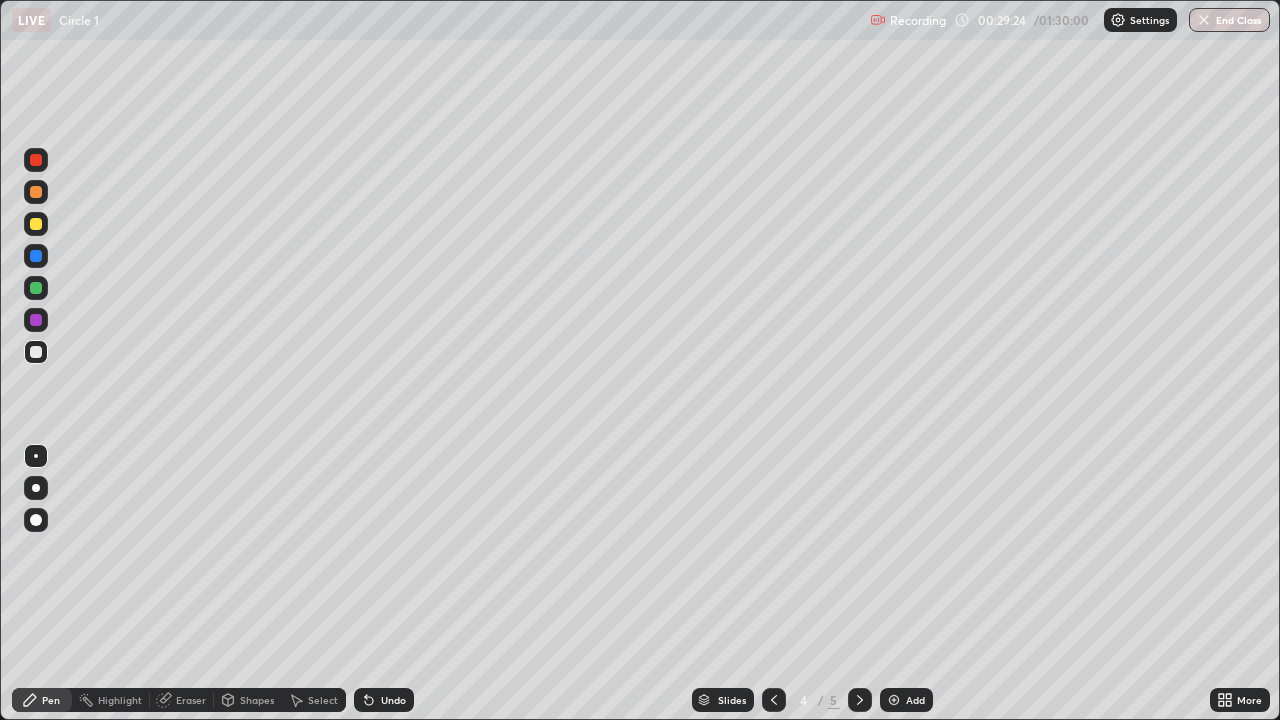 click 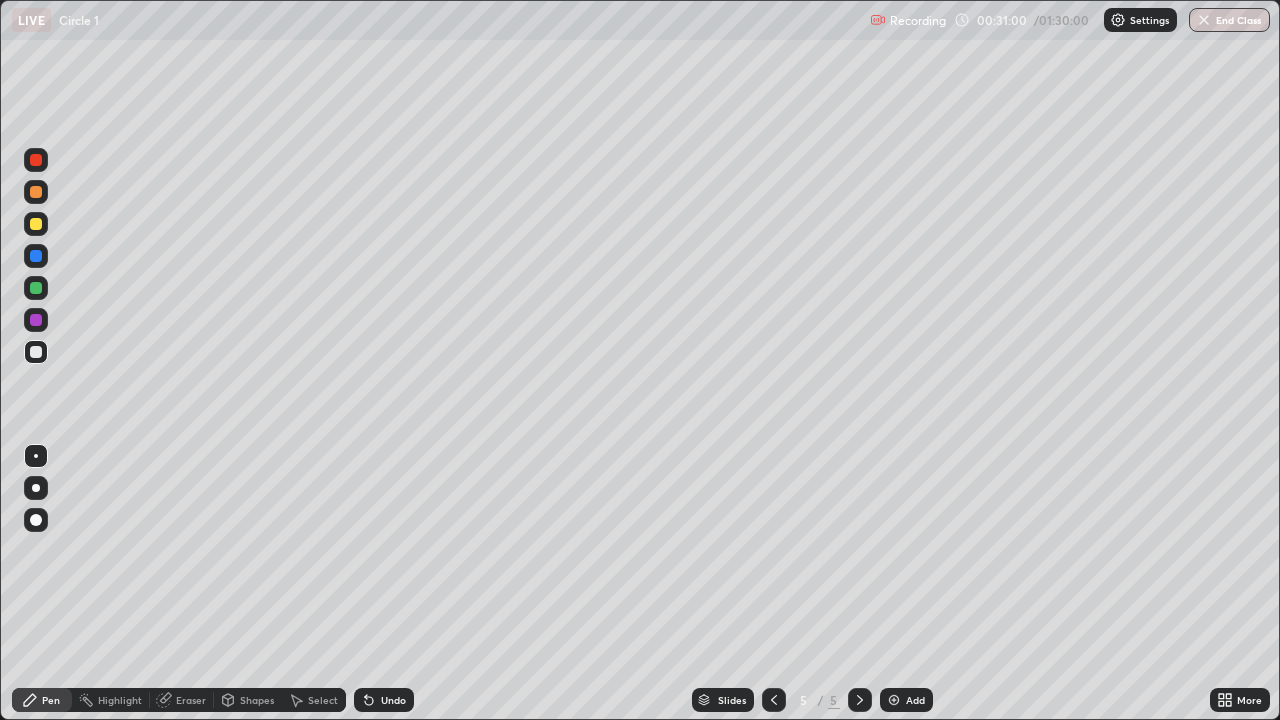 click on "Eraser" at bounding box center [191, 700] 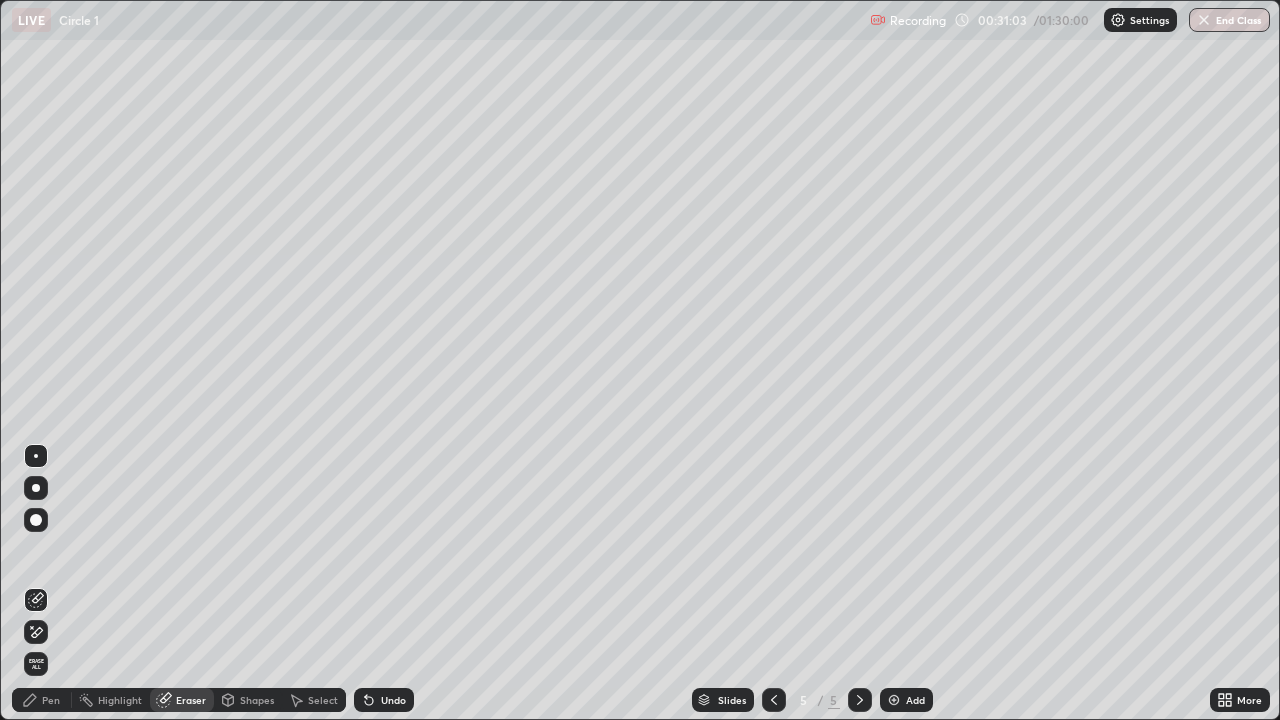 click on "Pen" at bounding box center (51, 700) 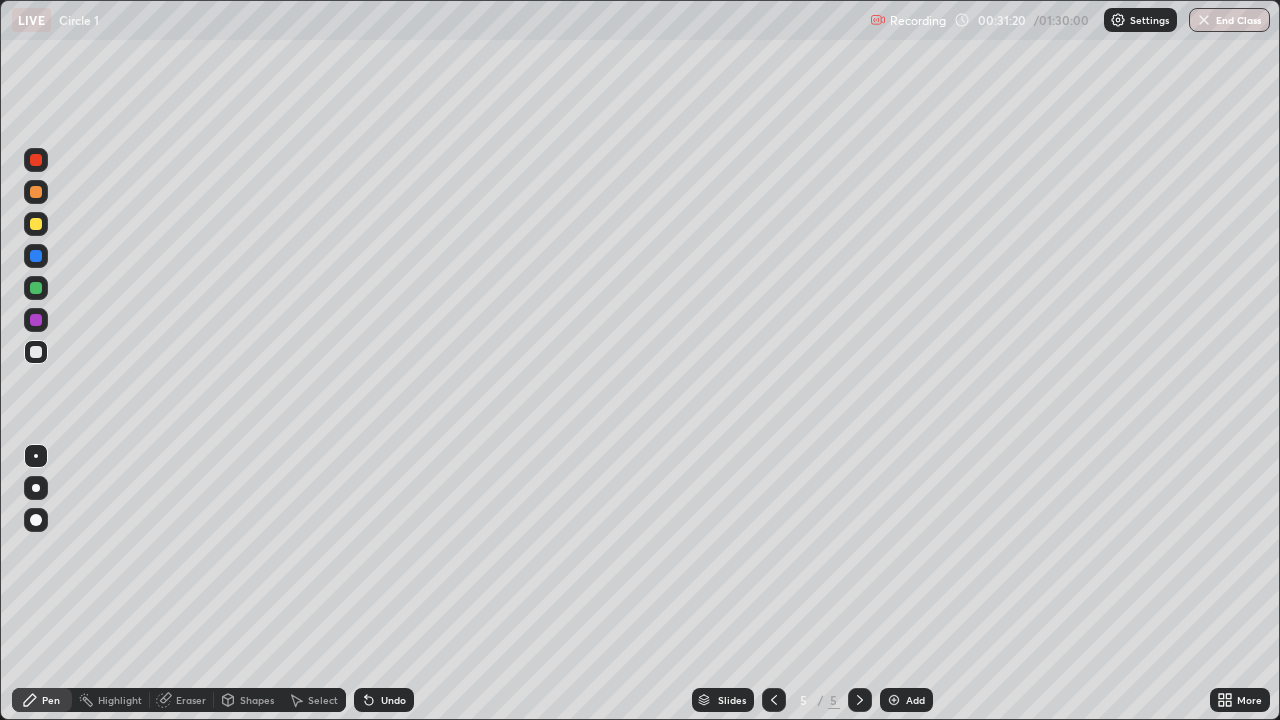 click on "Eraser" at bounding box center [191, 700] 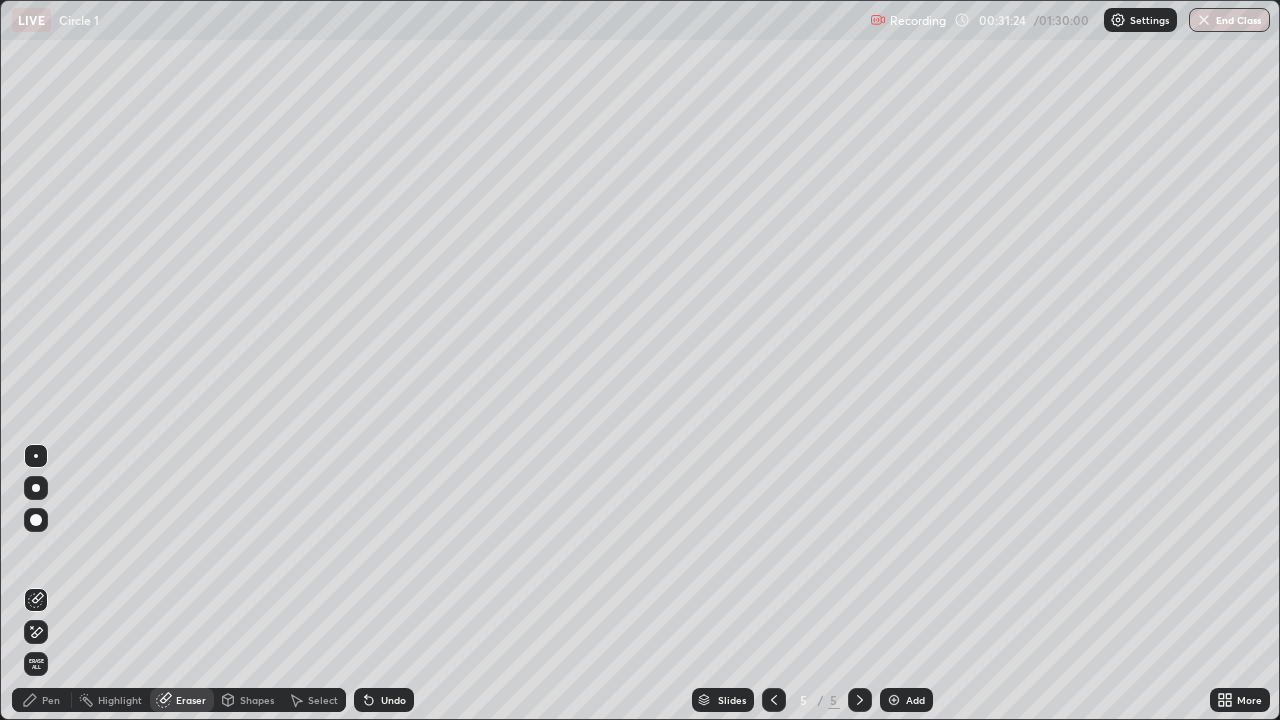 click on "Pen" at bounding box center [42, 700] 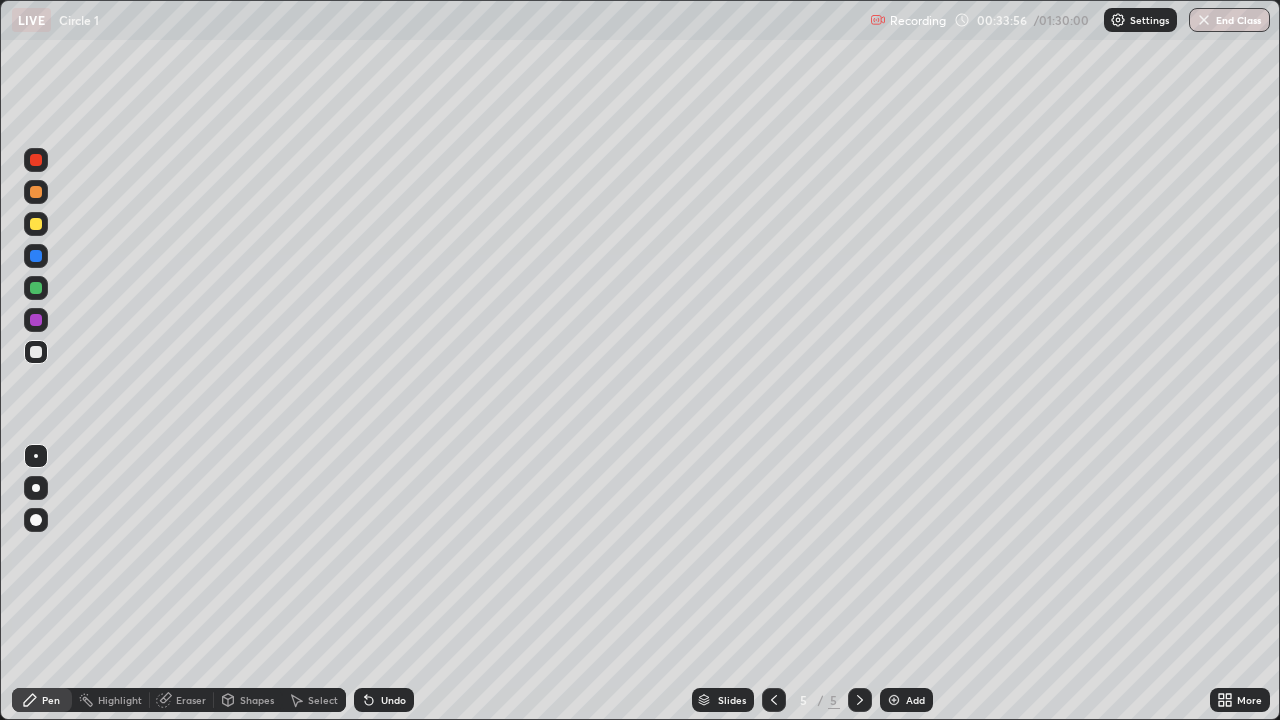 click on "Add" at bounding box center [906, 700] 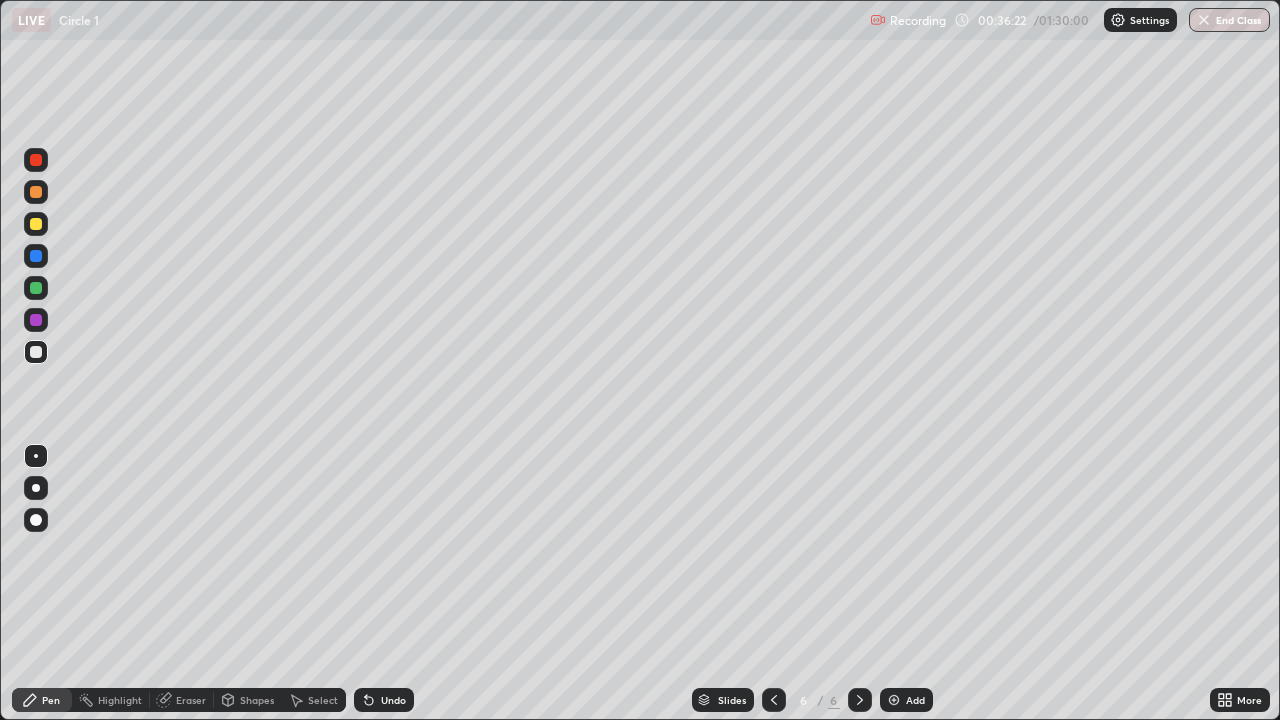 click on "Add" at bounding box center [915, 700] 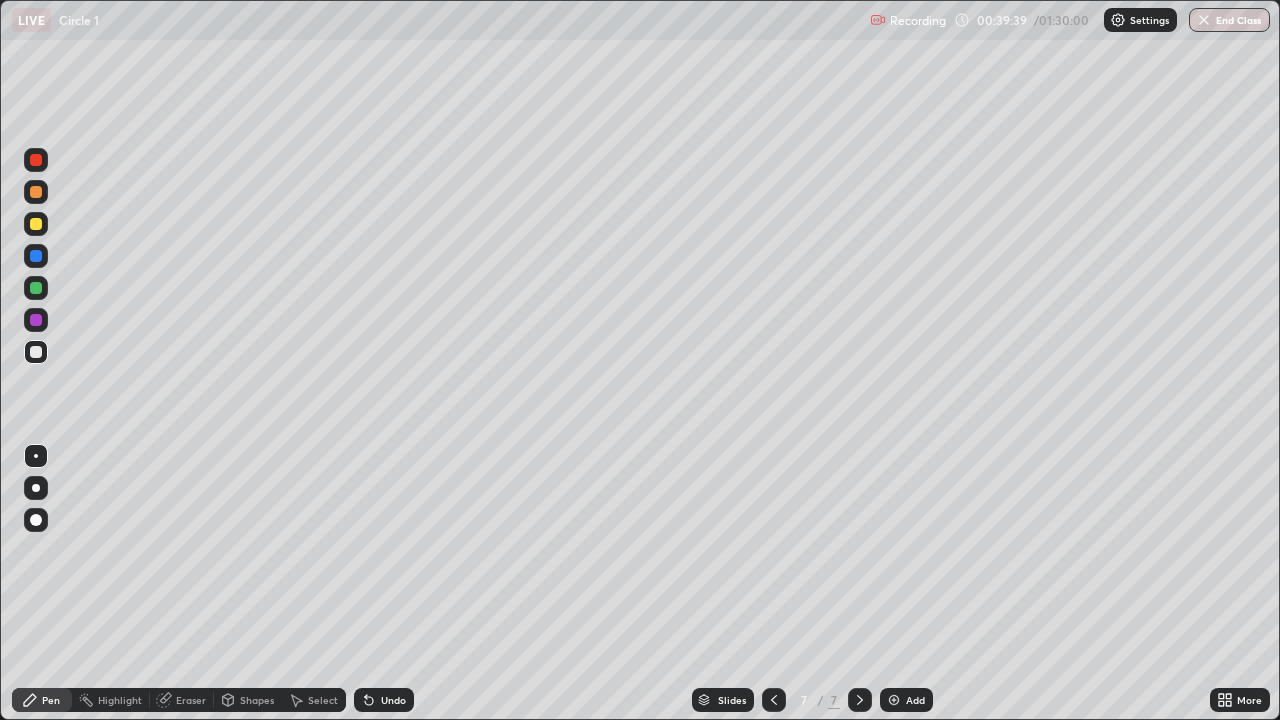 click on "Eraser" at bounding box center [191, 700] 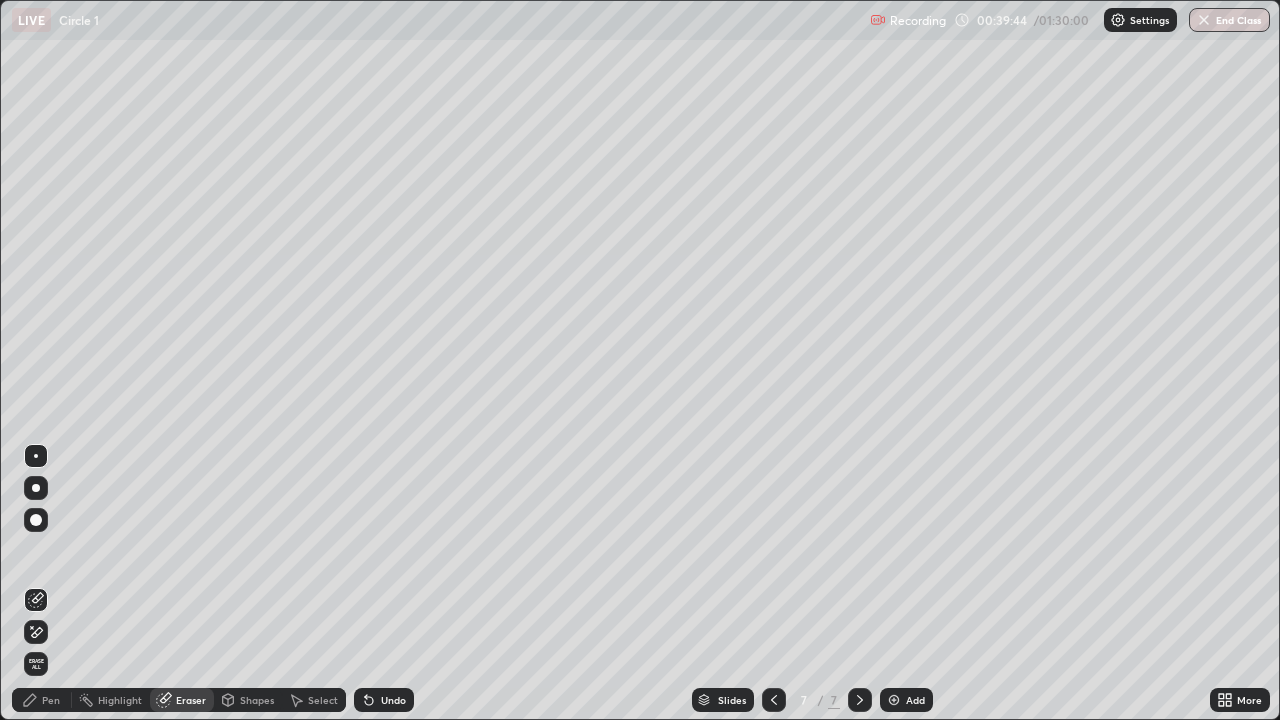 click on "Pen" at bounding box center [42, 700] 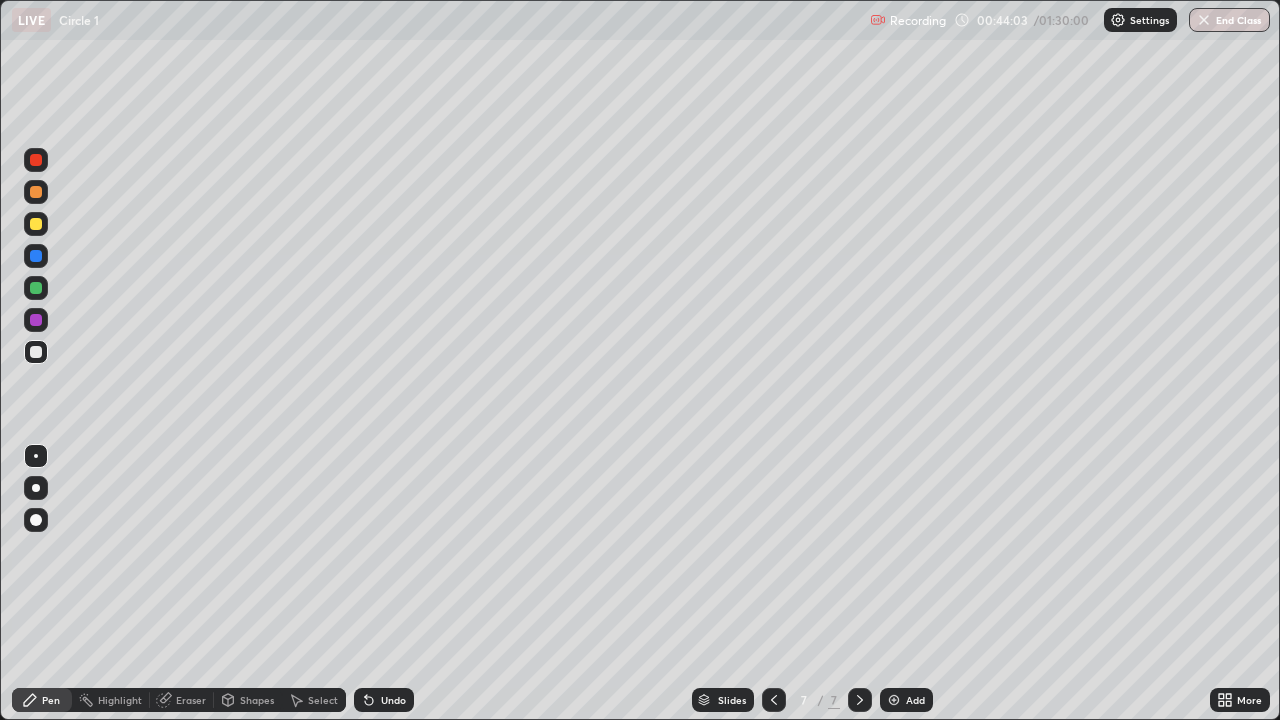click on "Add" at bounding box center [915, 700] 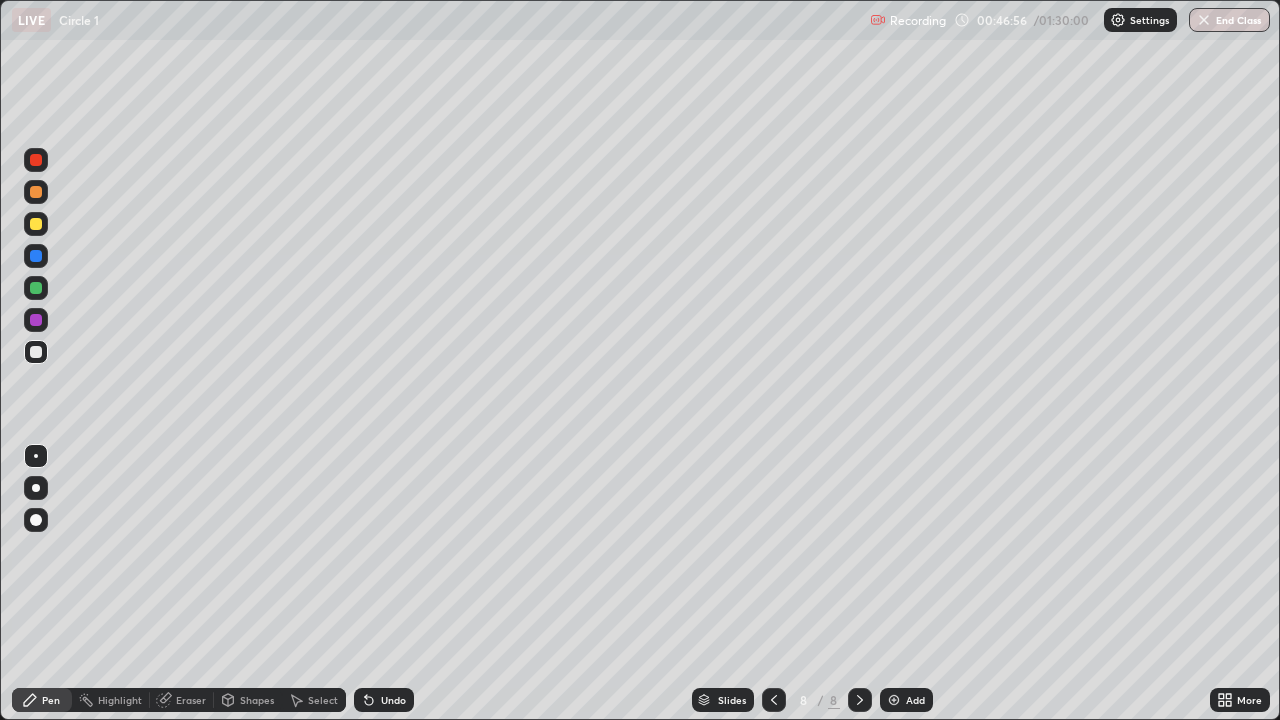 click 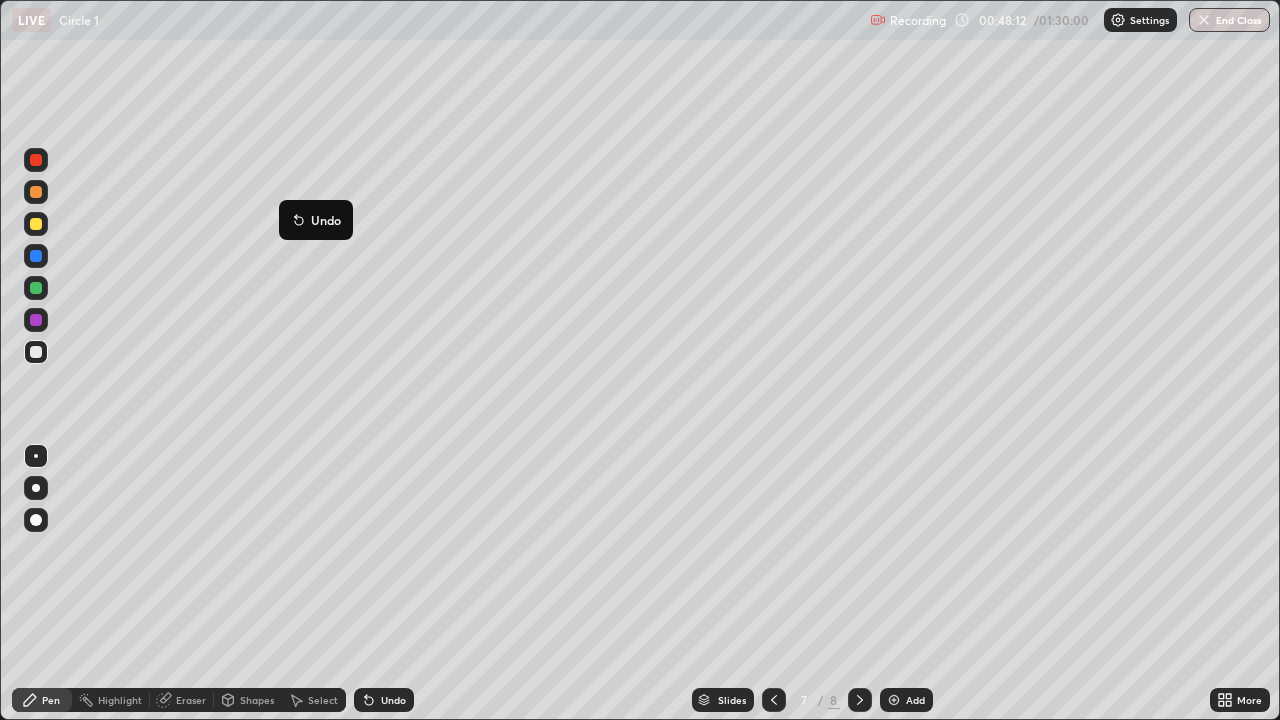 click 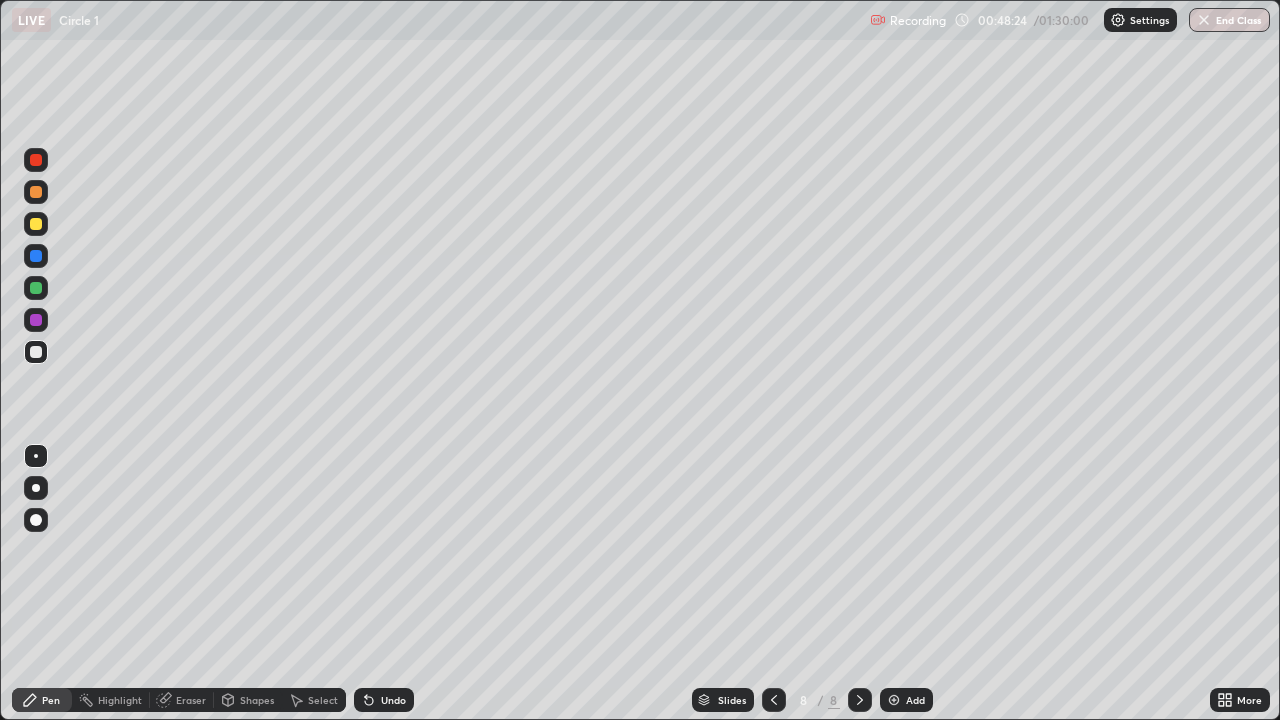 click on "Add" at bounding box center [915, 700] 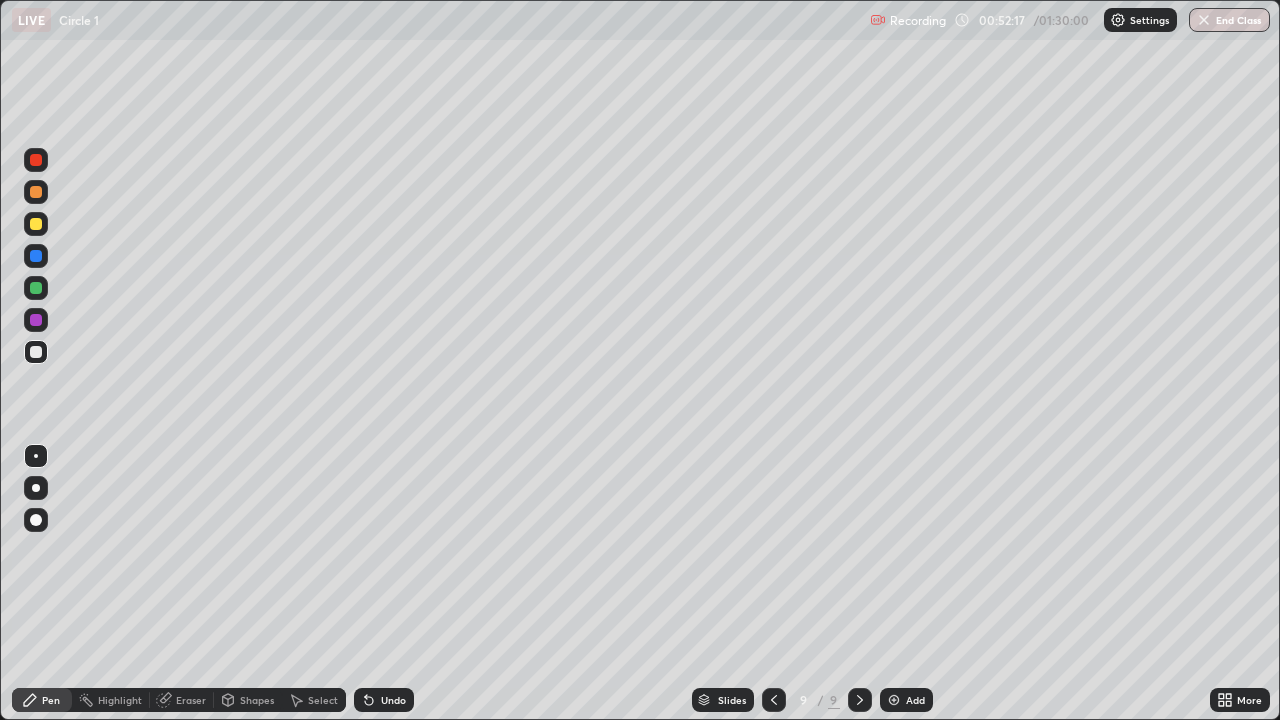 click at bounding box center [36, 288] 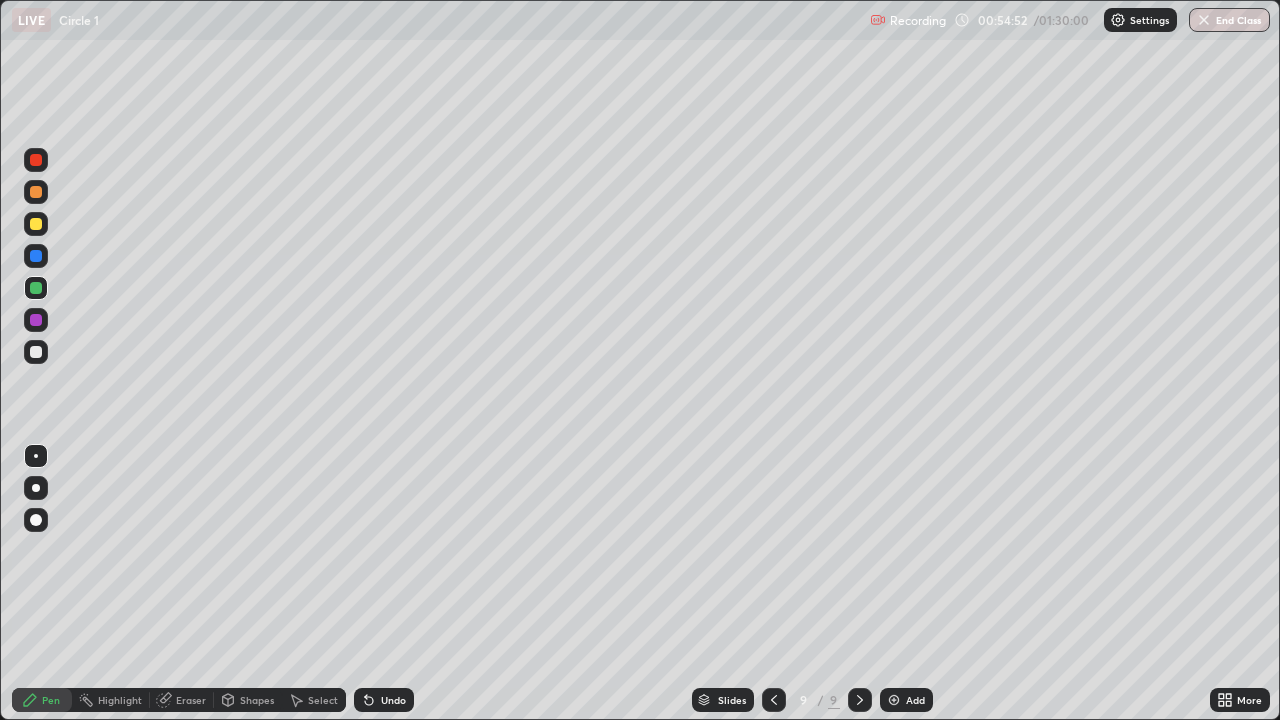 click on "Add" at bounding box center (915, 700) 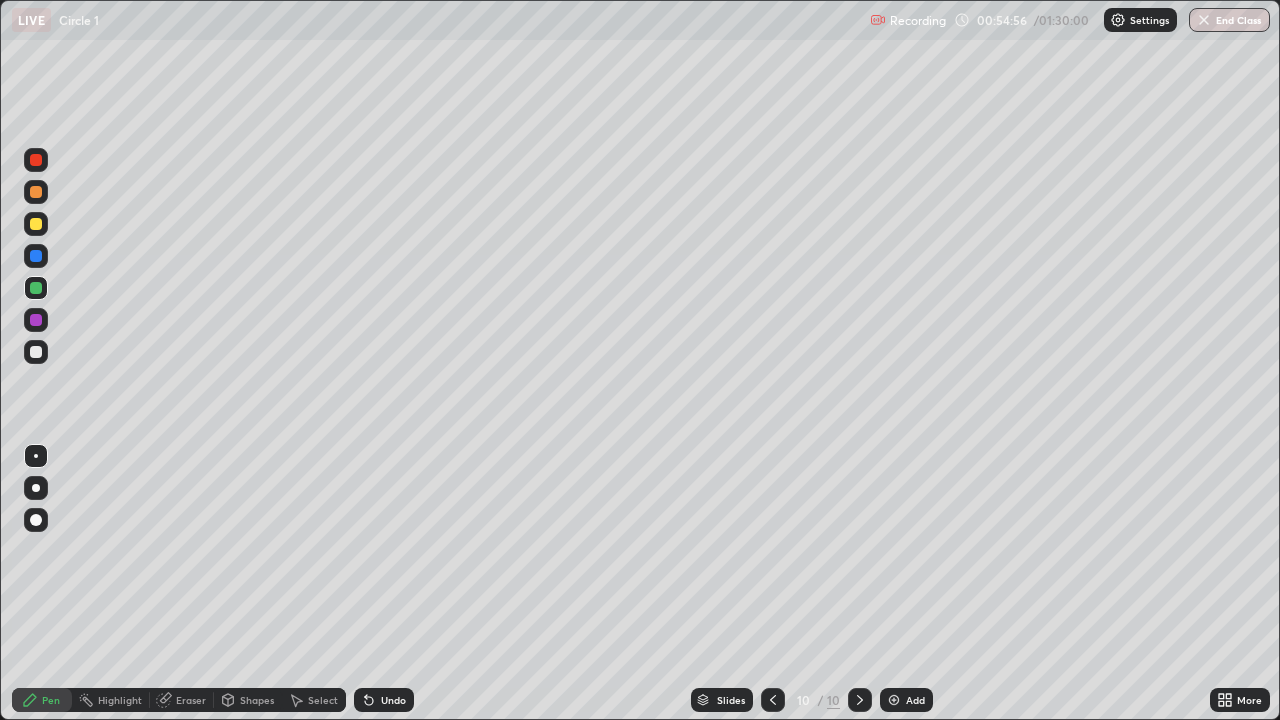 click at bounding box center (36, 352) 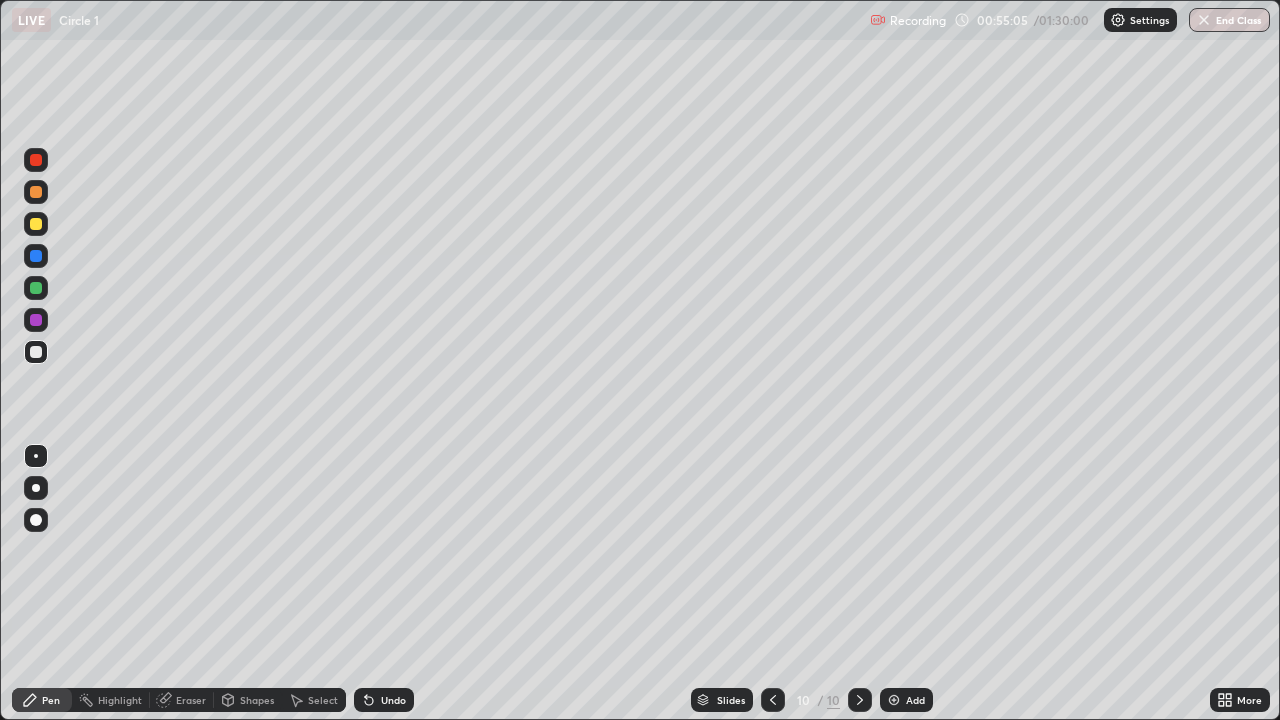 click on "Undo" at bounding box center (384, 700) 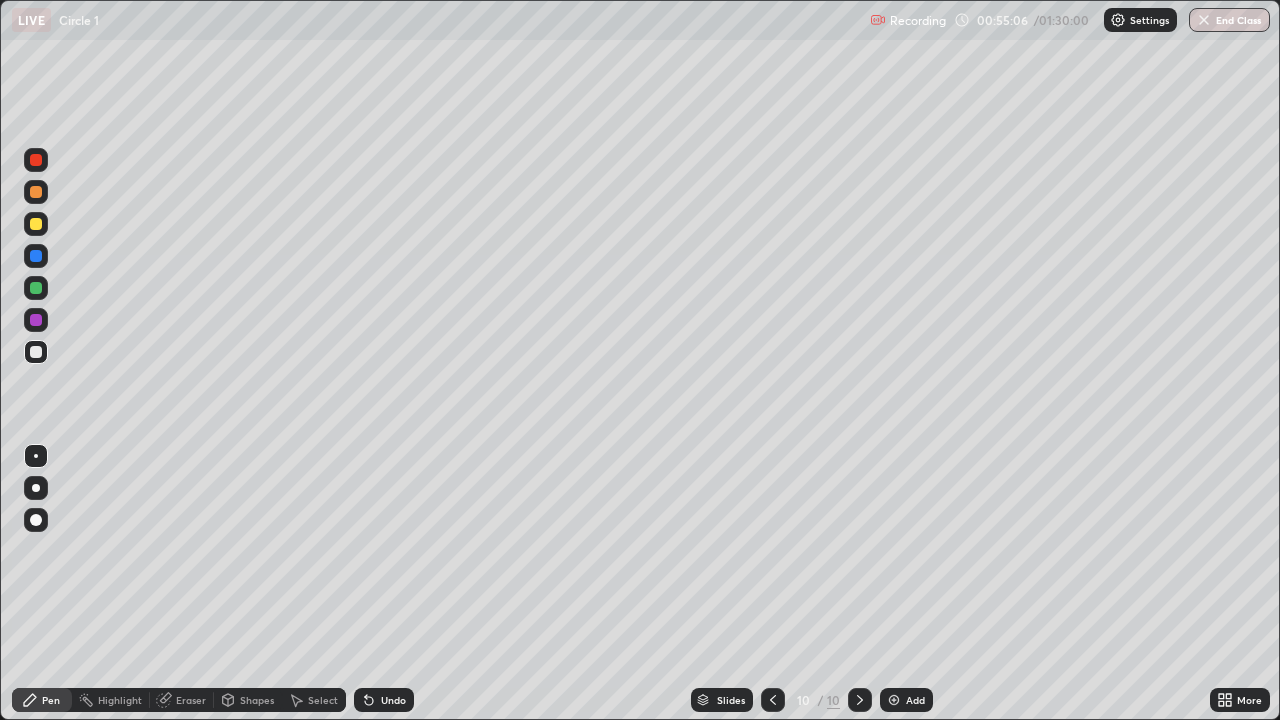 click on "Undo" at bounding box center (380, 700) 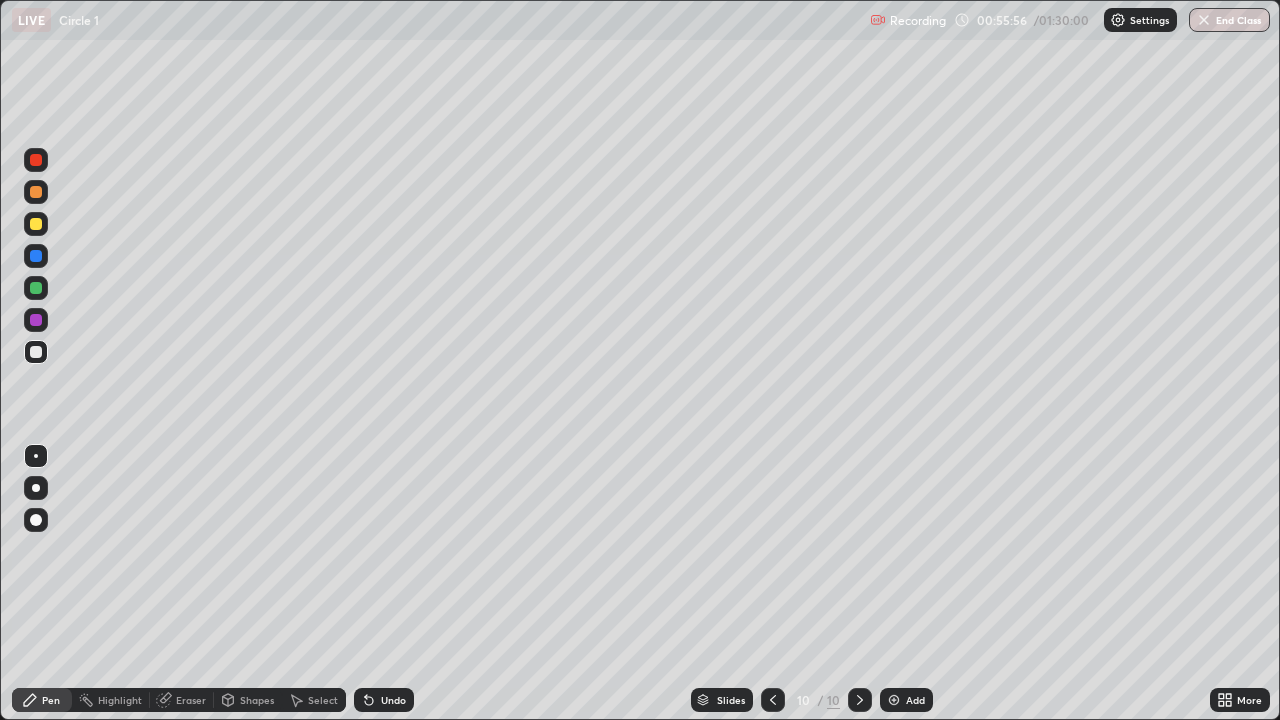 click 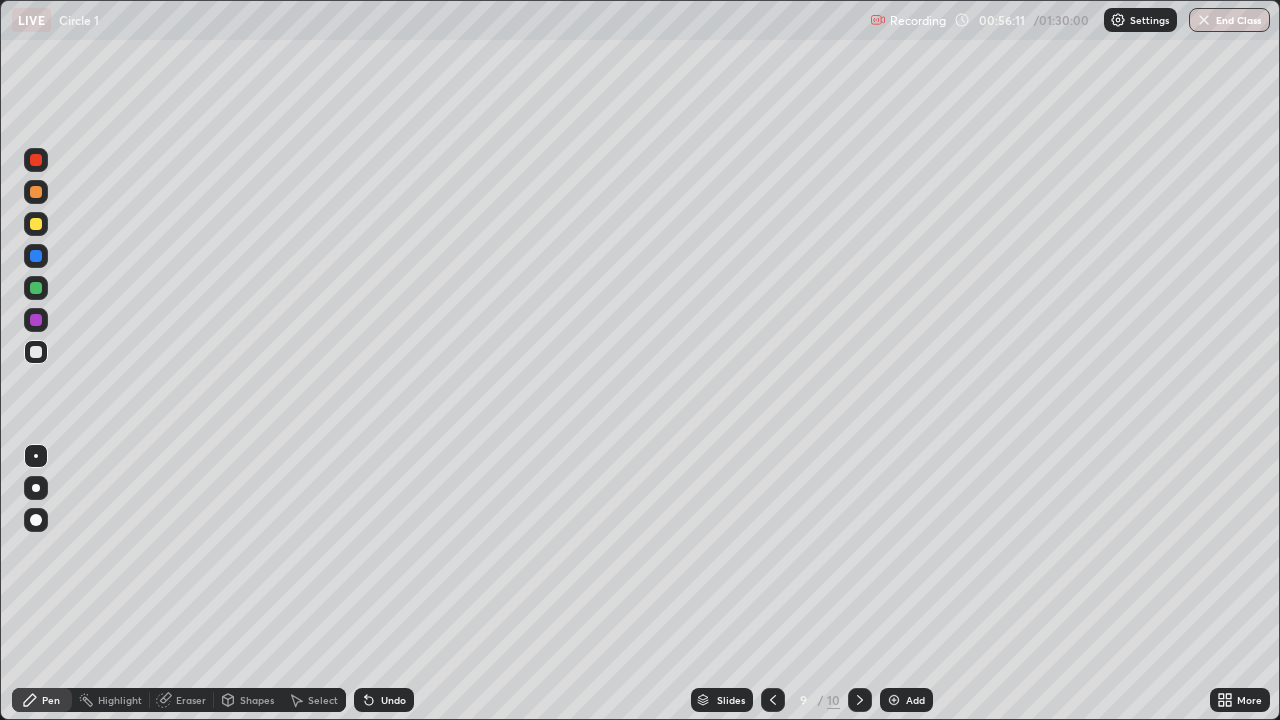 click 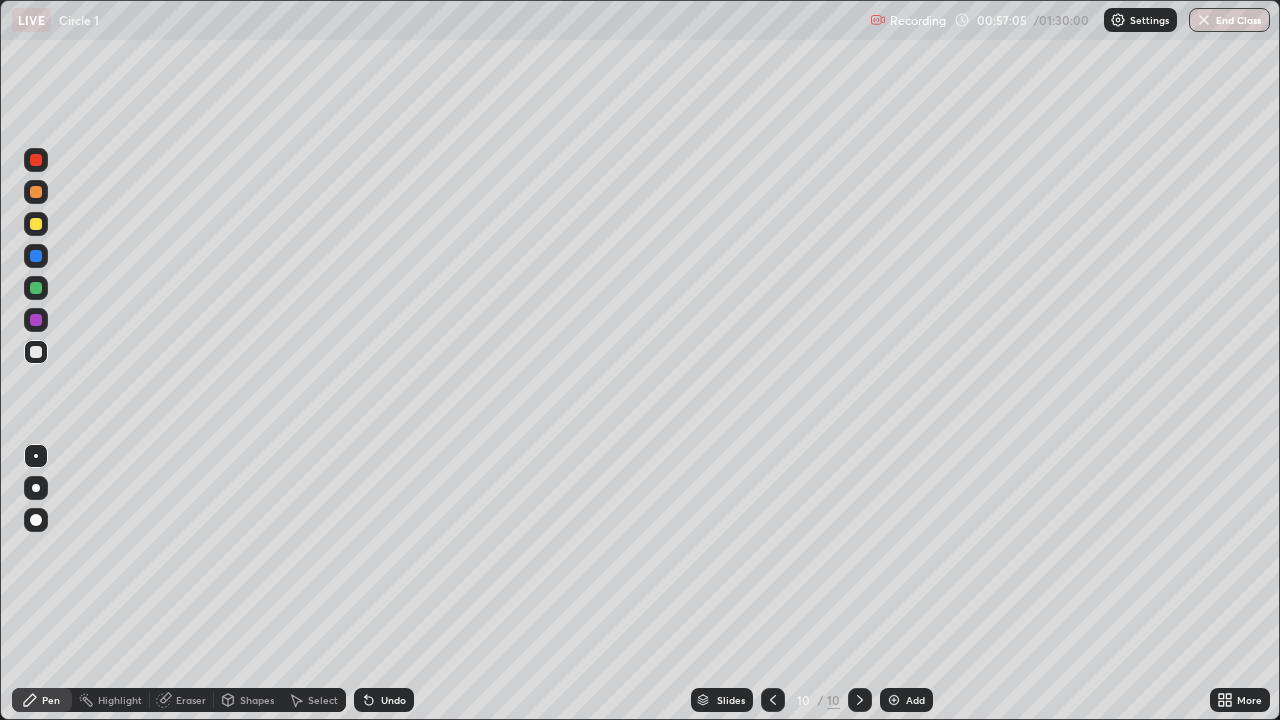 click at bounding box center [36, 288] 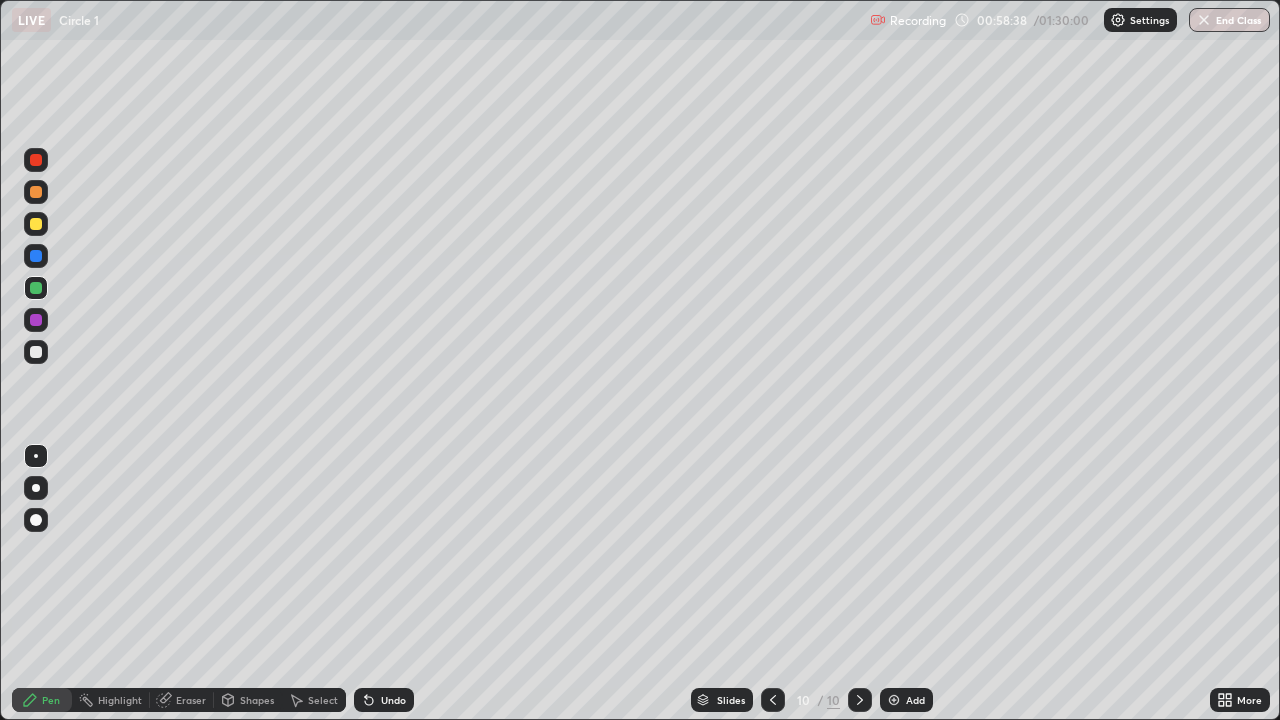 click on "Add" at bounding box center (915, 700) 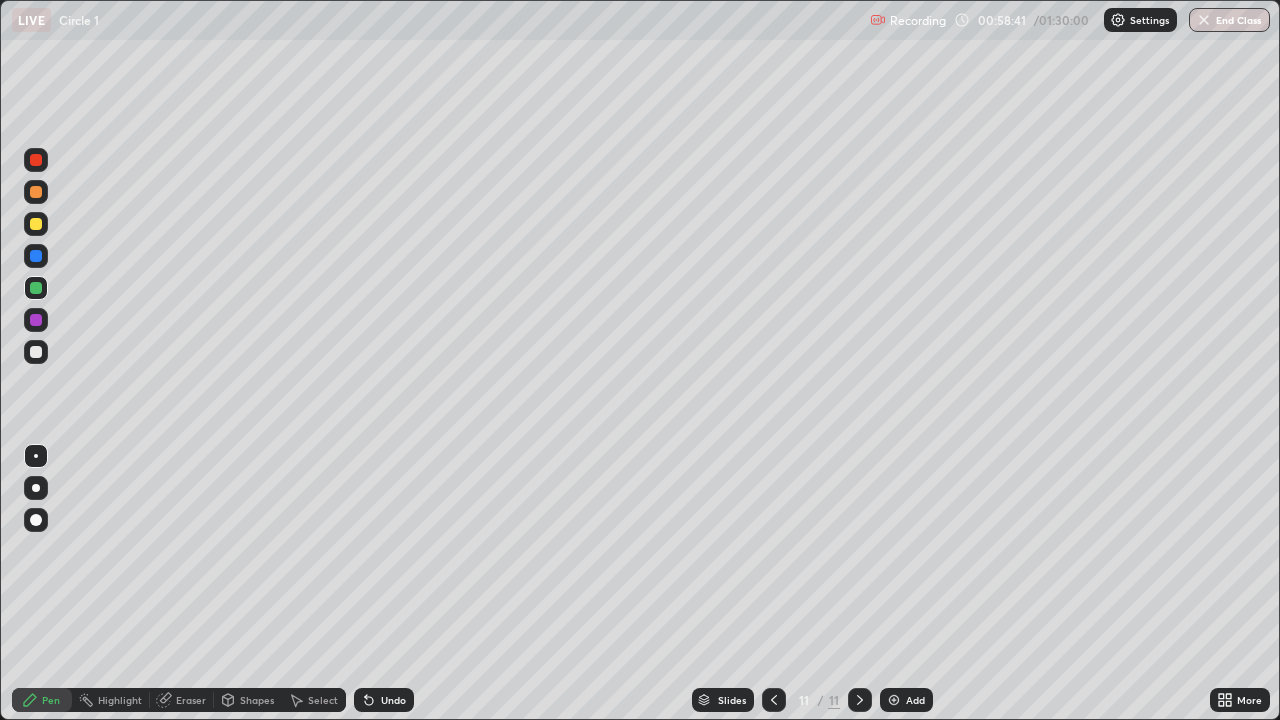 click at bounding box center (36, 352) 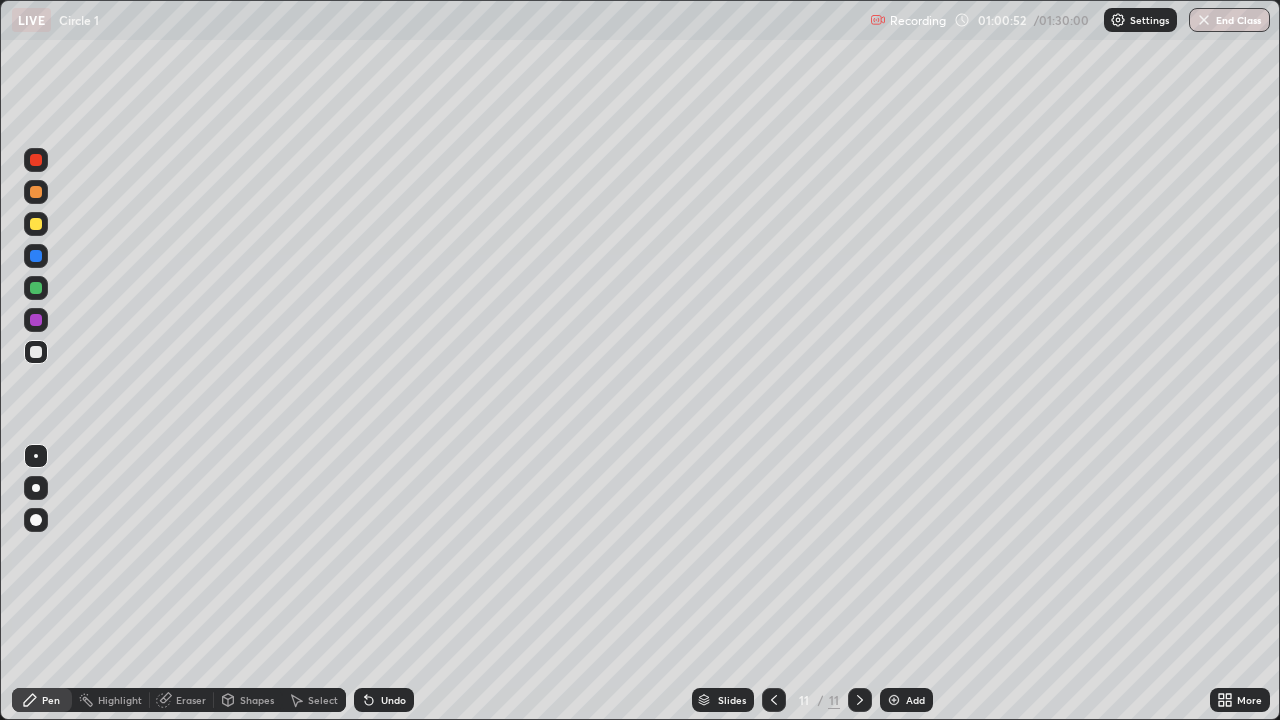 click at bounding box center [36, 288] 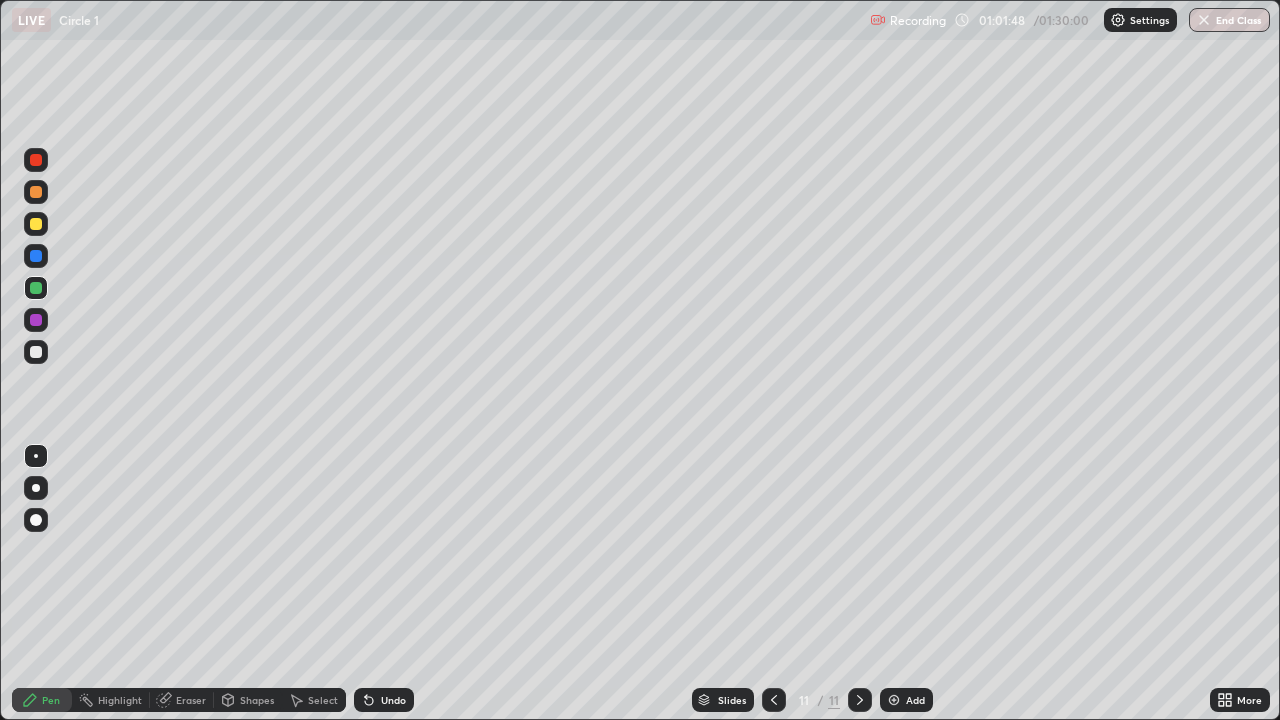 click at bounding box center (36, 352) 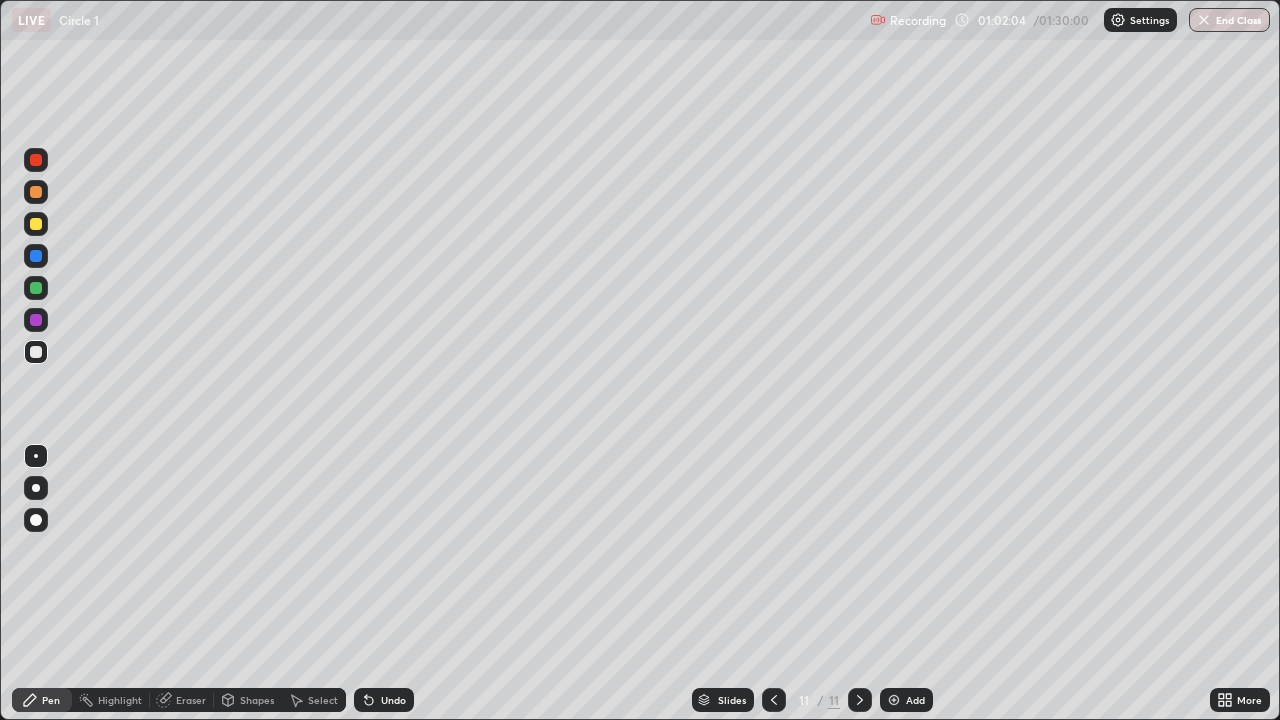 click on "Undo" at bounding box center (393, 700) 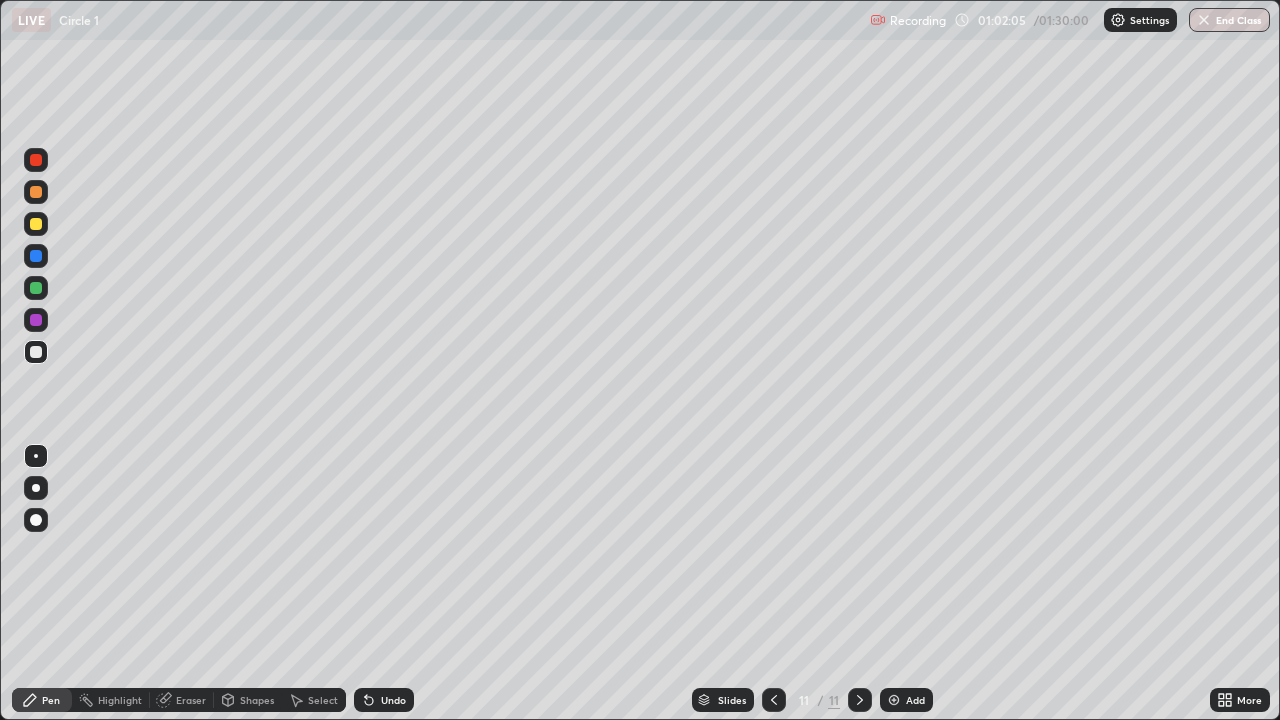 click on "Undo" at bounding box center (384, 700) 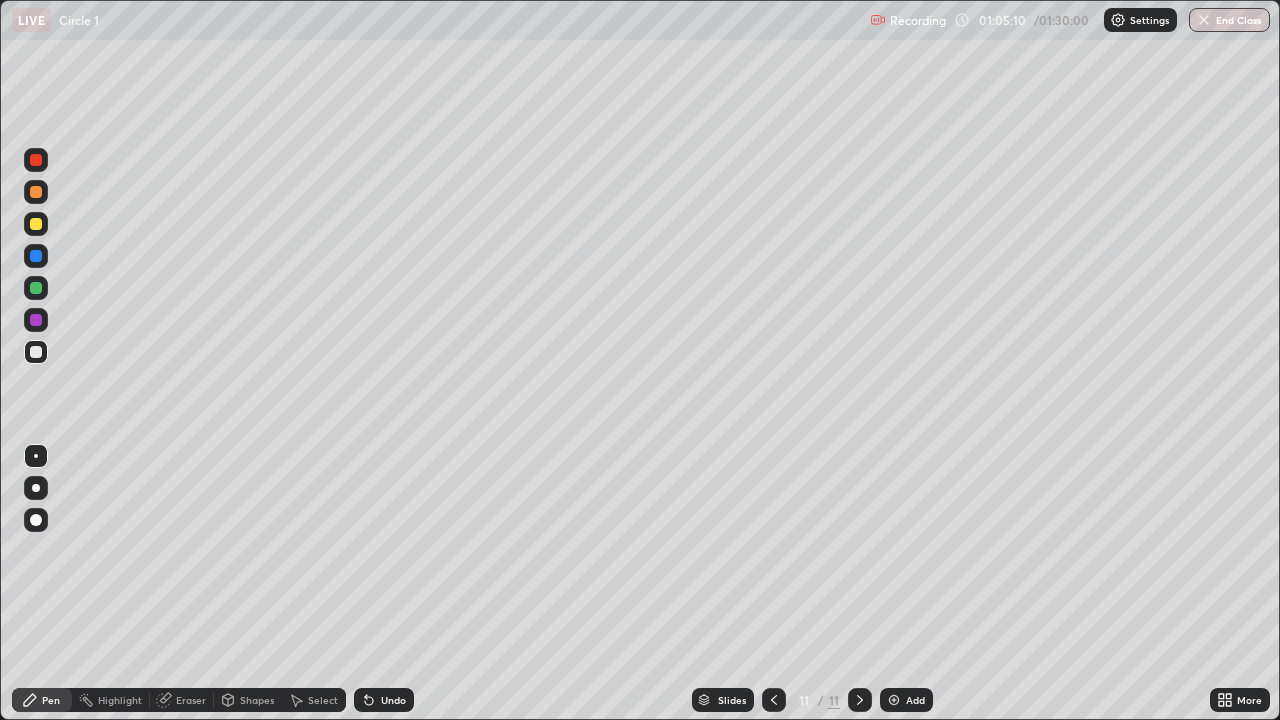 click on "Undo" at bounding box center [393, 700] 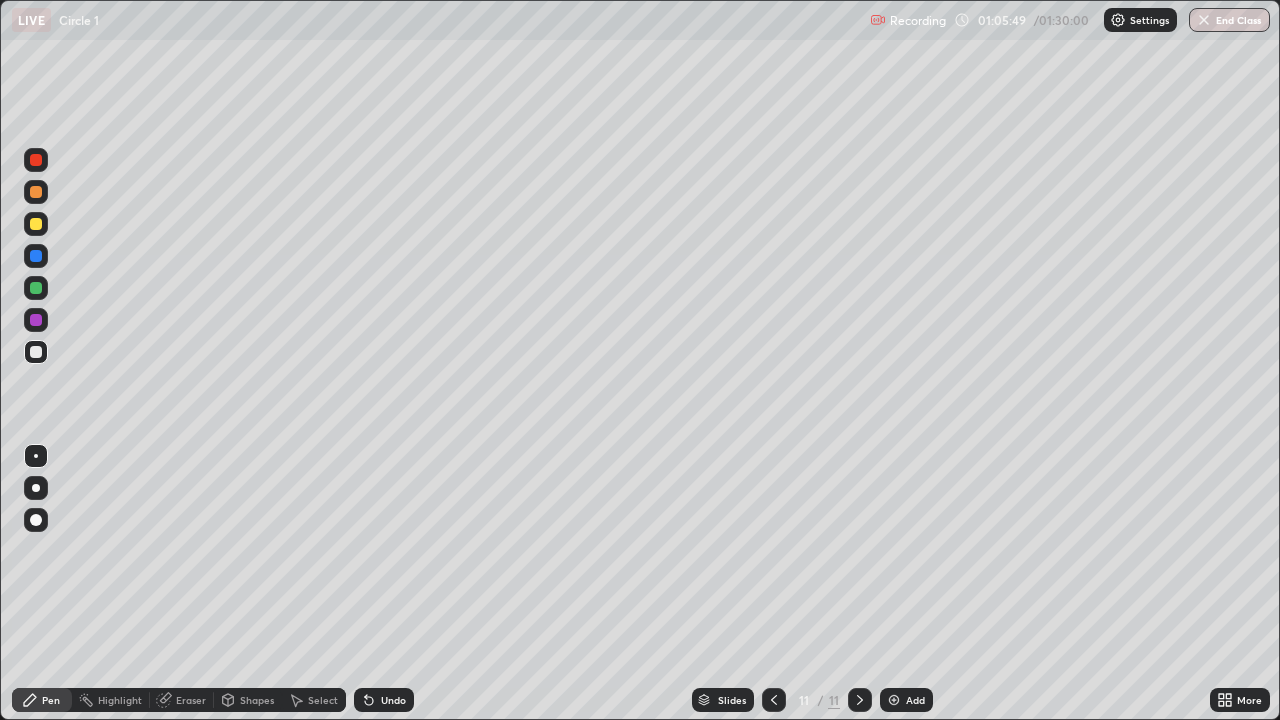 click on "Add" at bounding box center [915, 700] 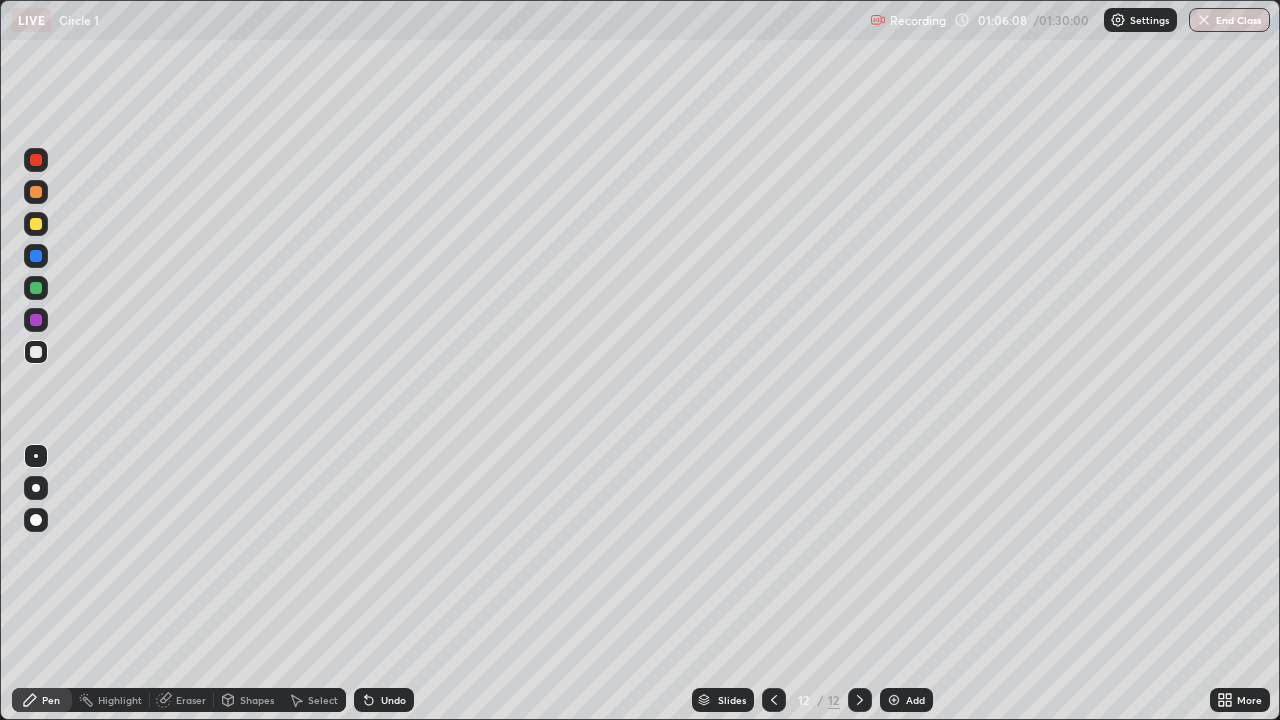 click on "Undo" at bounding box center [393, 700] 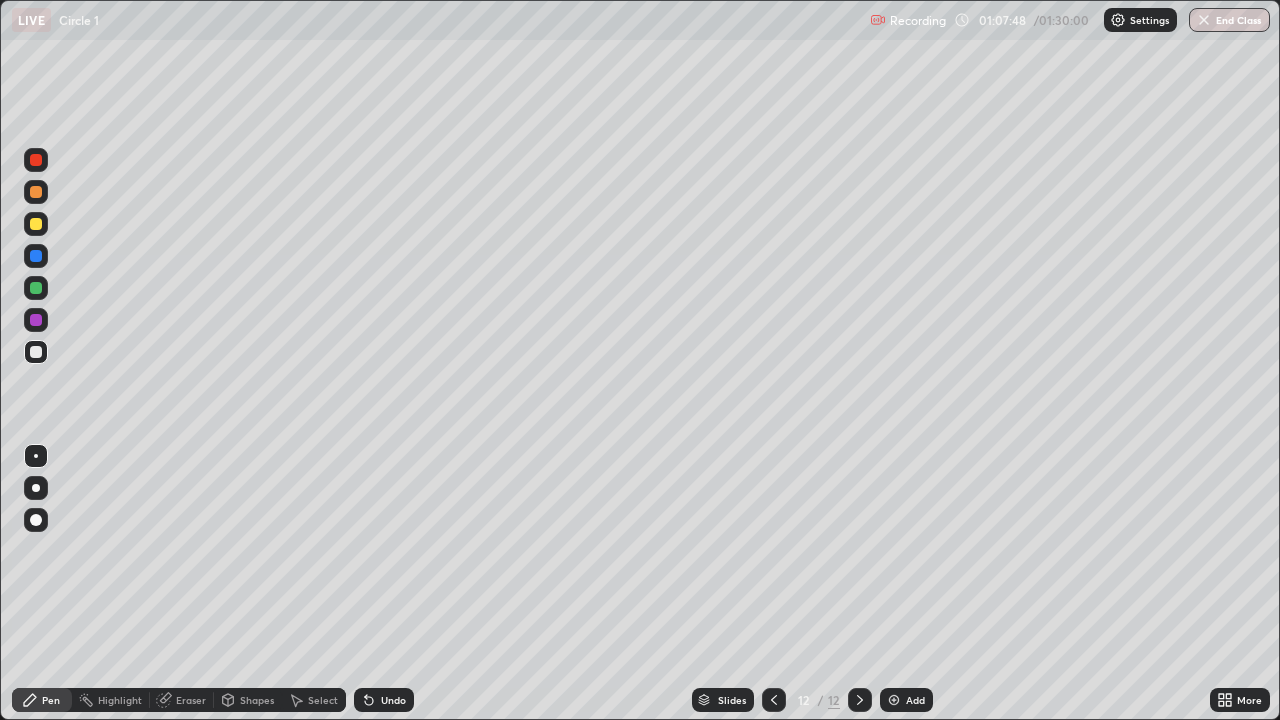 click at bounding box center (36, 288) 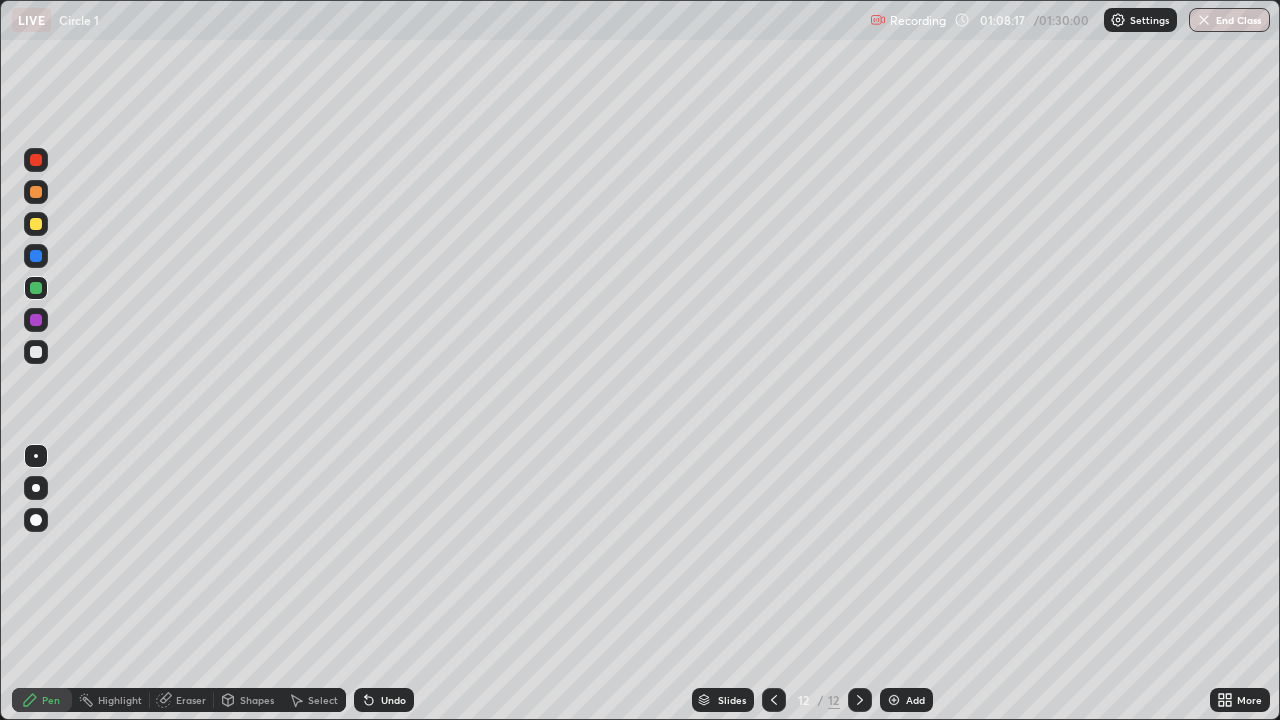 click on "Undo" at bounding box center [384, 700] 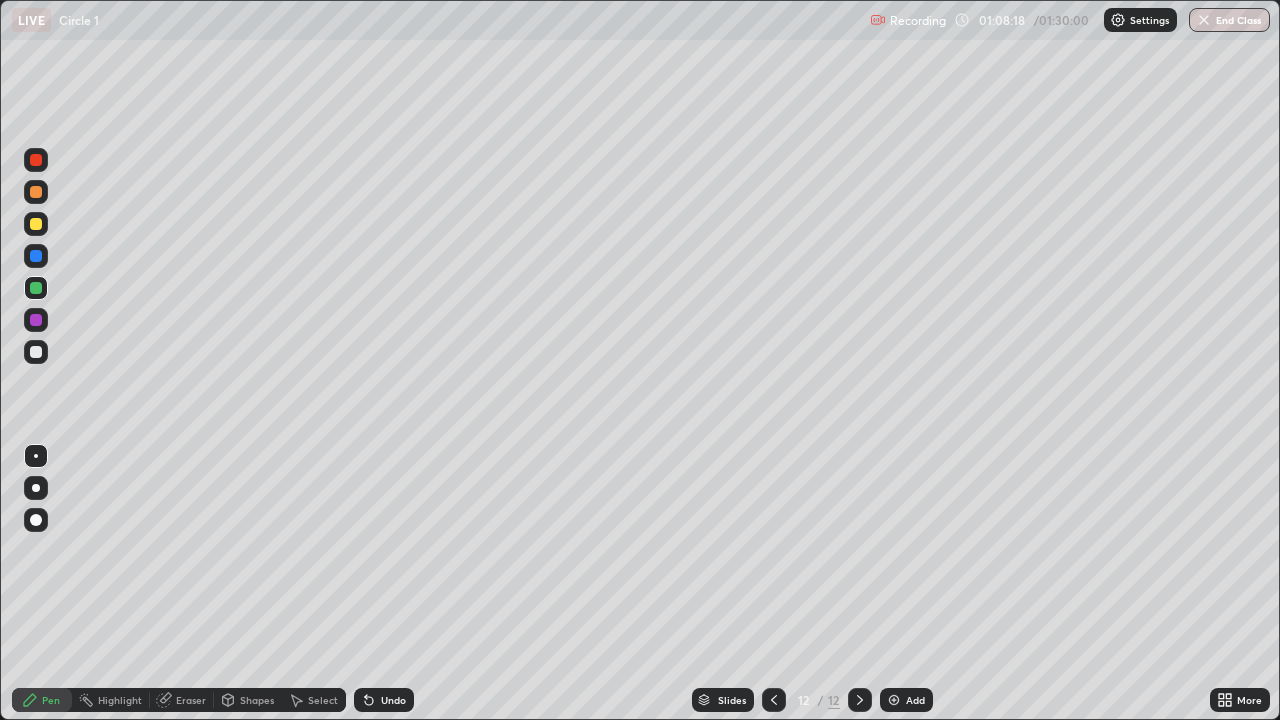 click on "Undo" at bounding box center [393, 700] 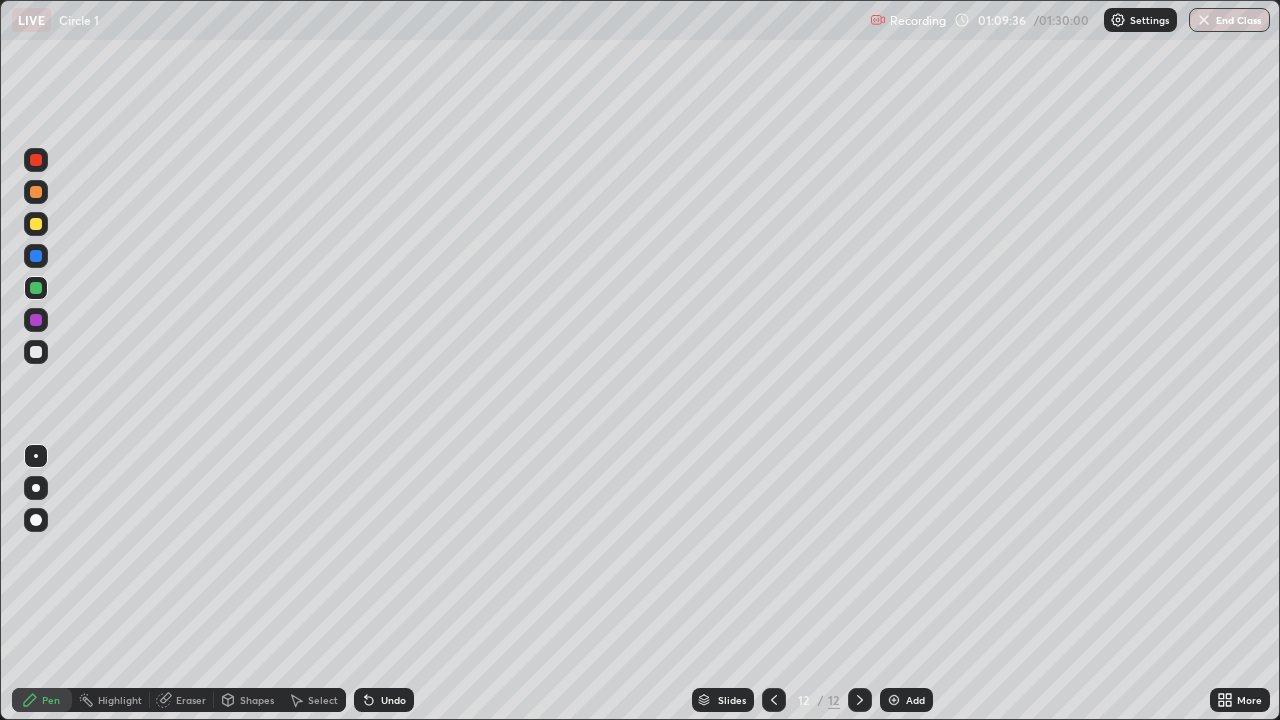 click at bounding box center (36, 352) 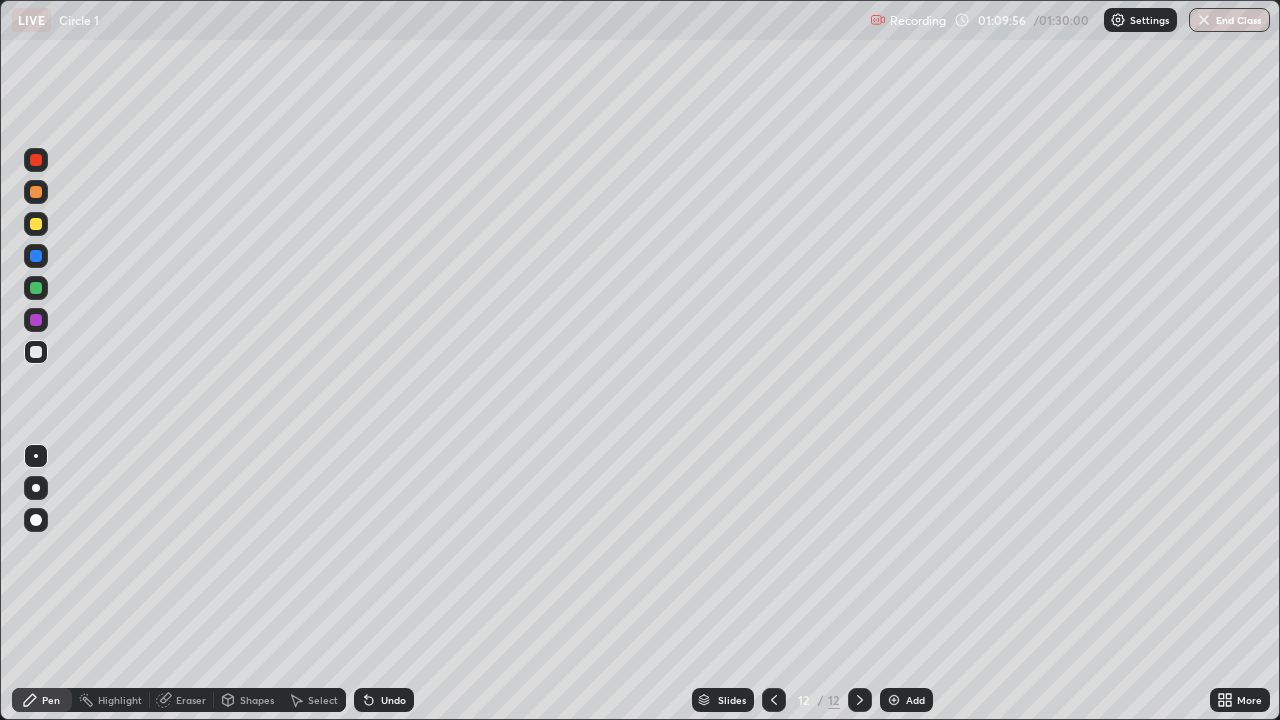 click on "Undo" at bounding box center [393, 700] 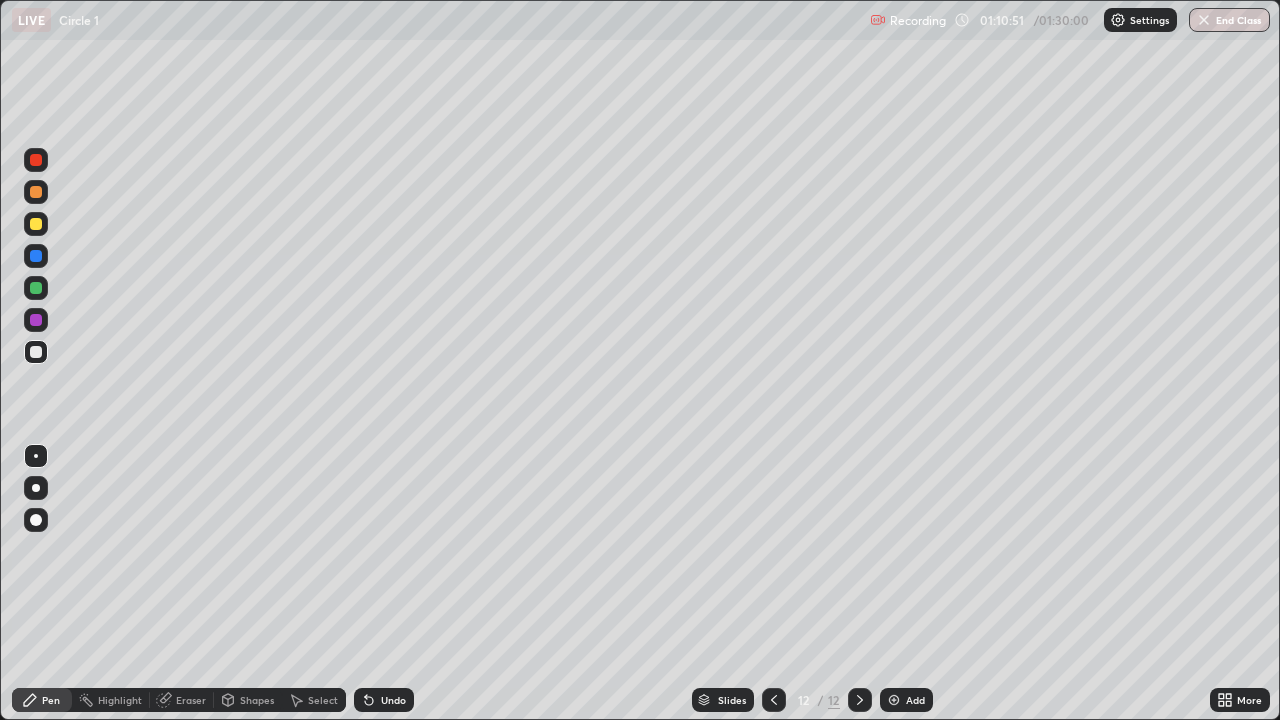 click on "Add" at bounding box center [915, 700] 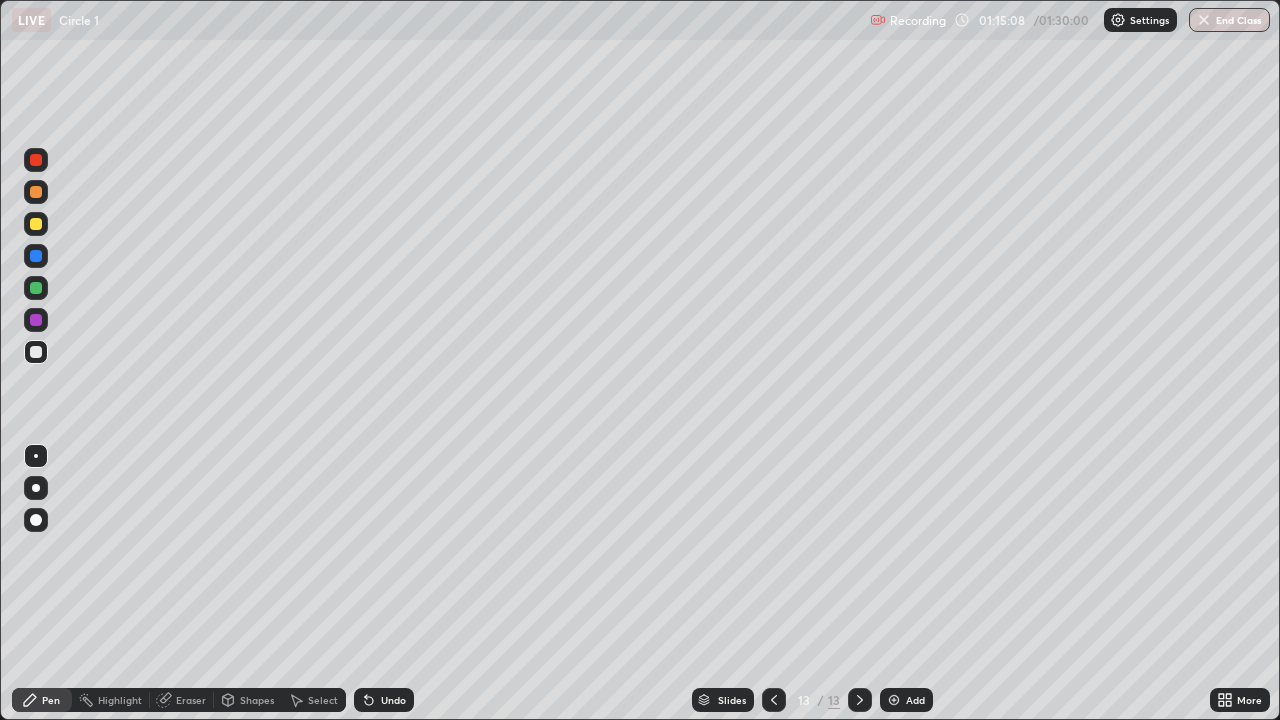 click on "End Class" at bounding box center (1229, 20) 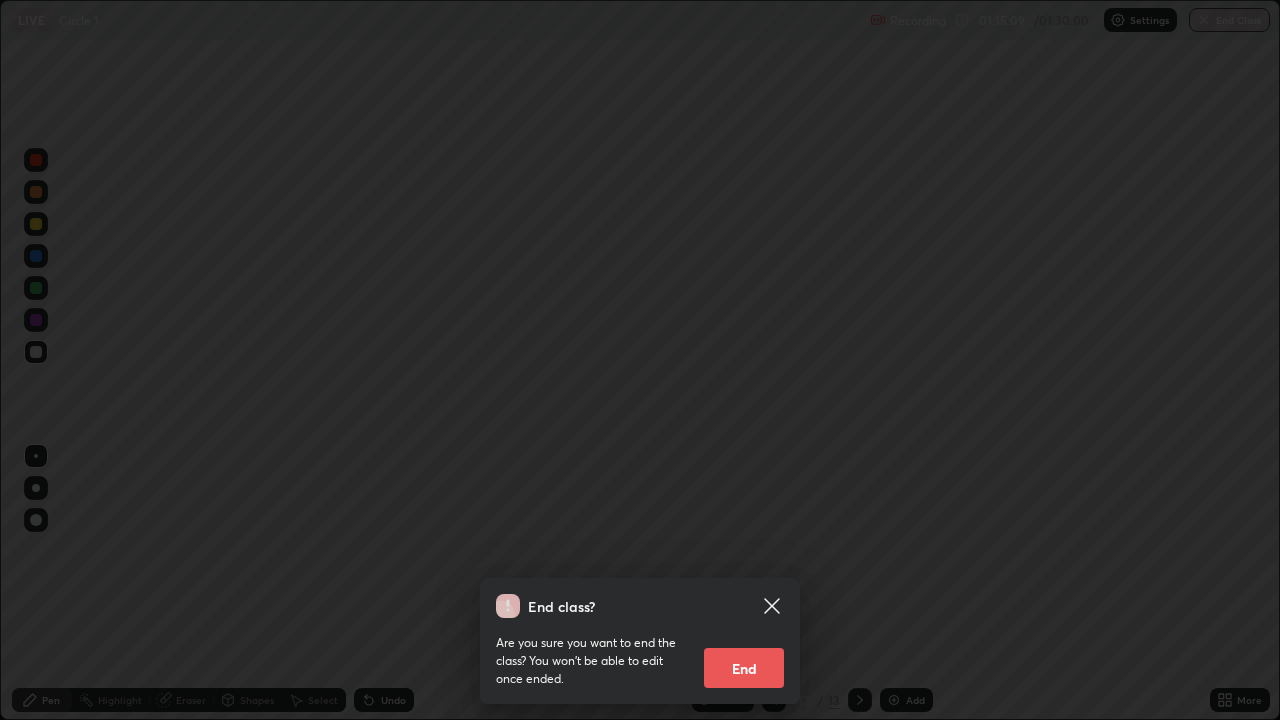 click on "End" at bounding box center (744, 668) 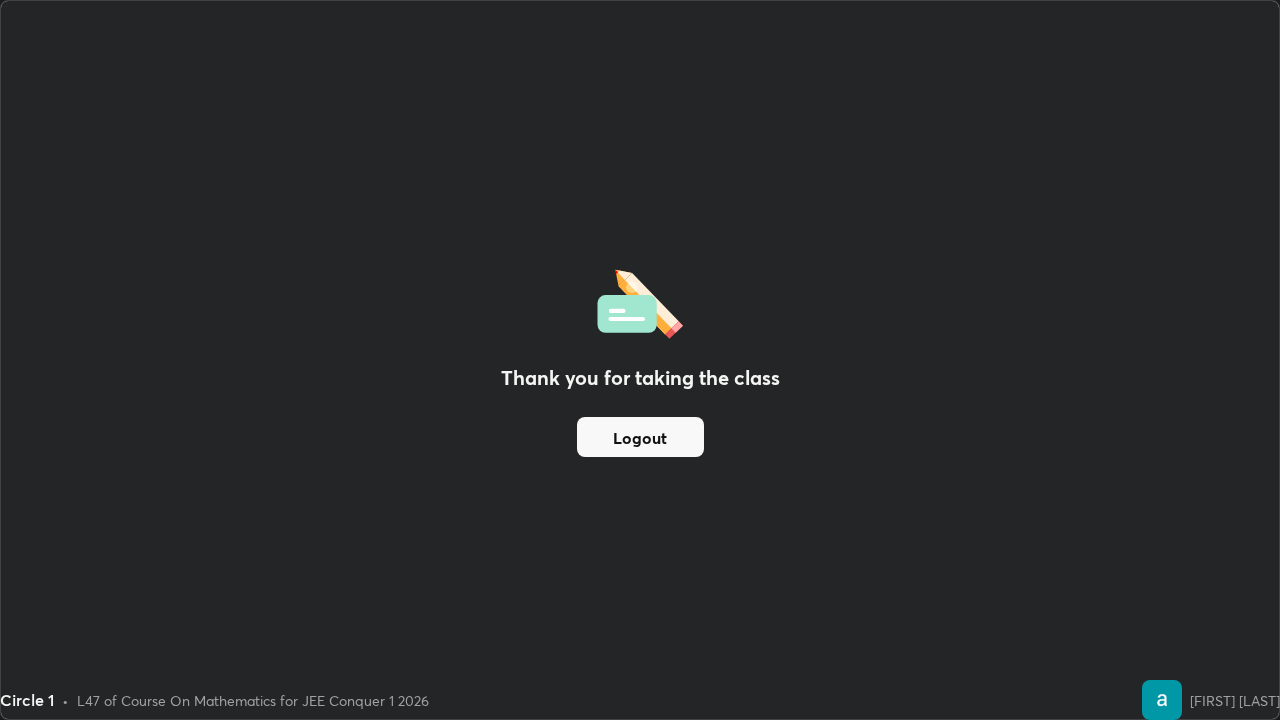 click on "Logout" at bounding box center (640, 437) 